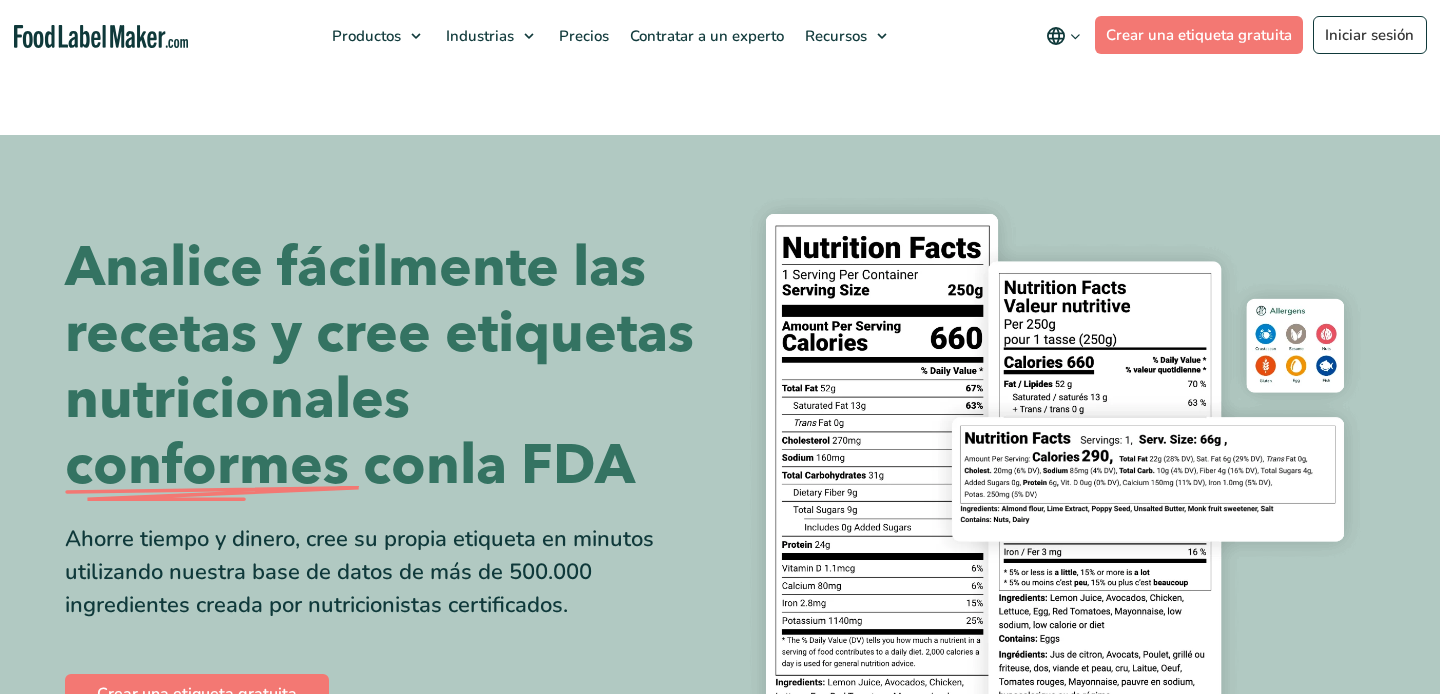 scroll, scrollTop: 57, scrollLeft: 0, axis: vertical 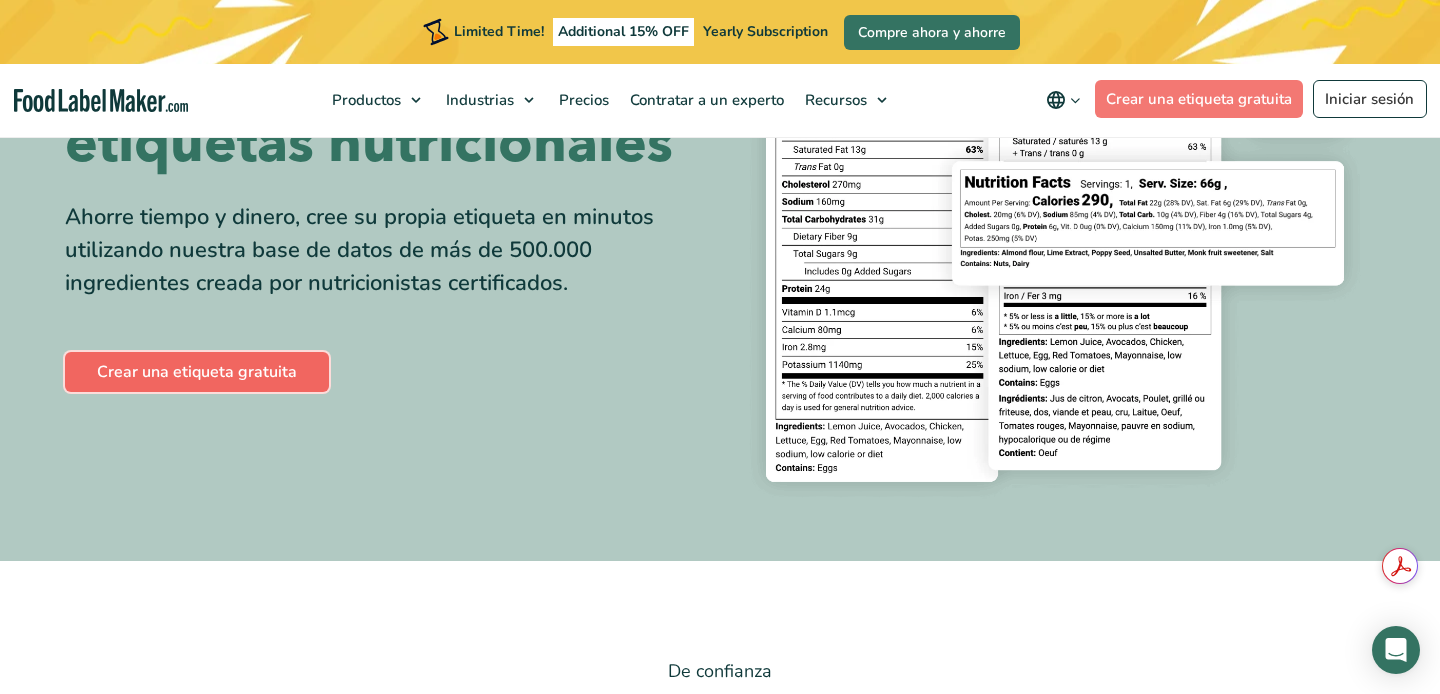 click on "Crear una etiqueta gratuita" at bounding box center [197, 372] 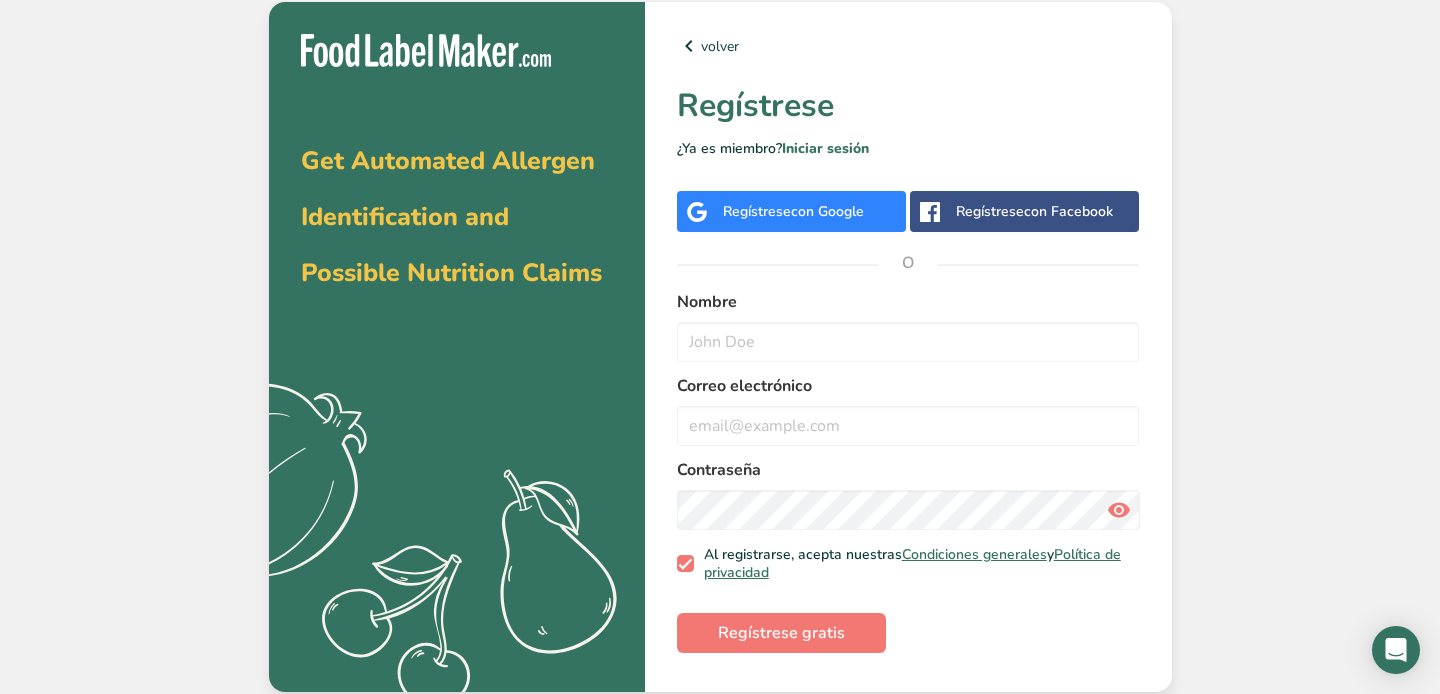 scroll, scrollTop: 0, scrollLeft: 0, axis: both 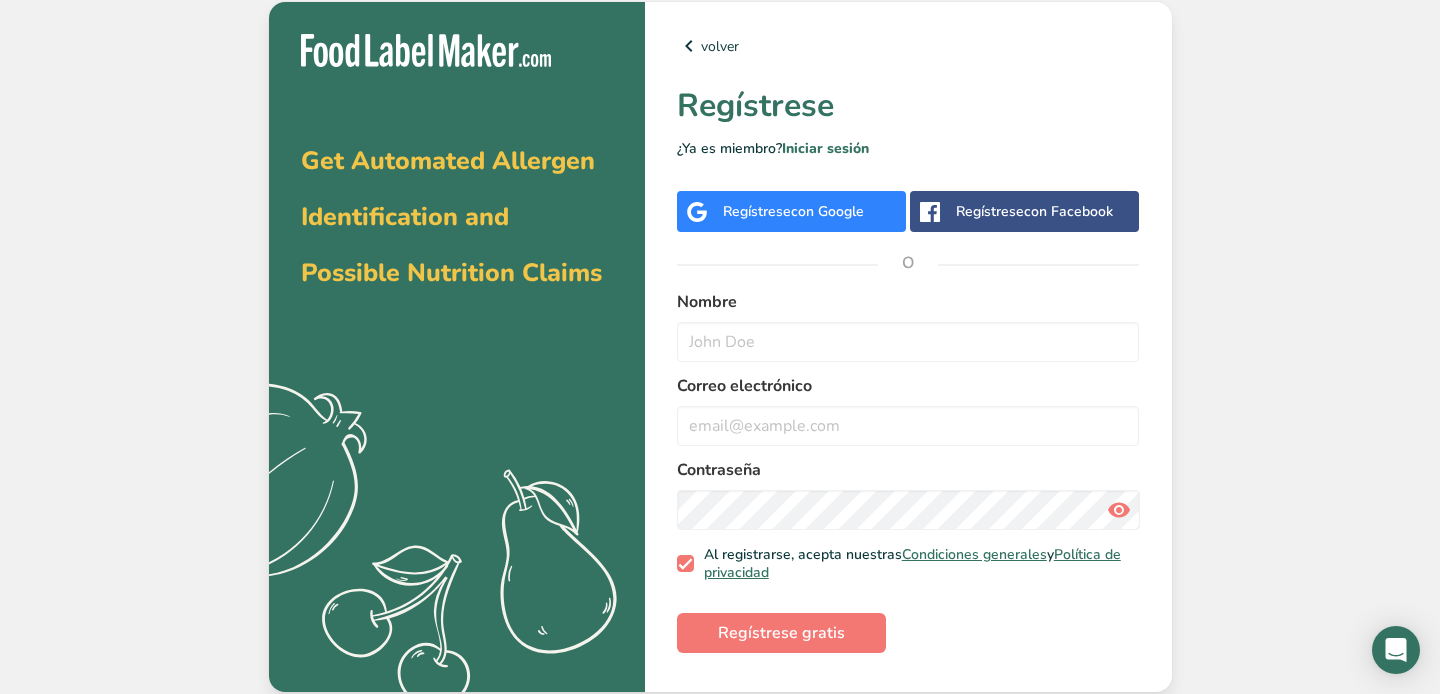 click on "con Google" at bounding box center [827, 211] 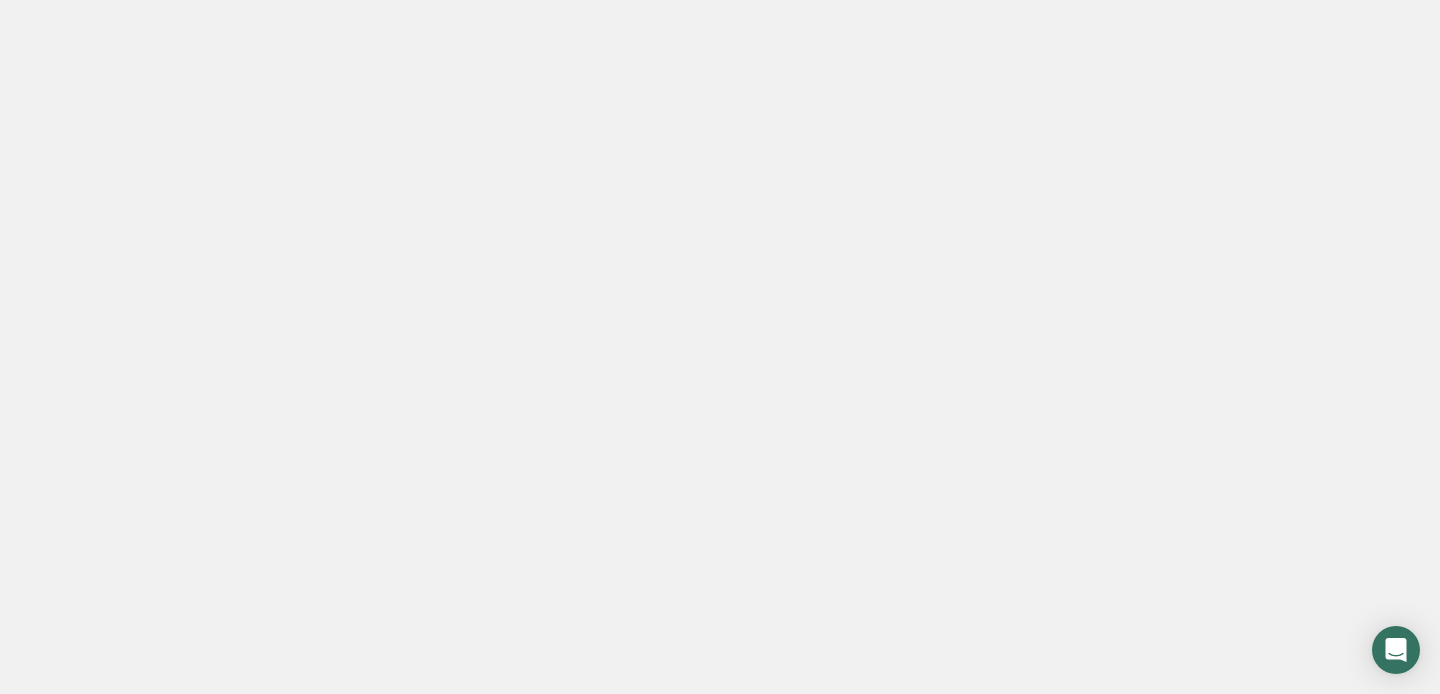 scroll, scrollTop: 0, scrollLeft: 0, axis: both 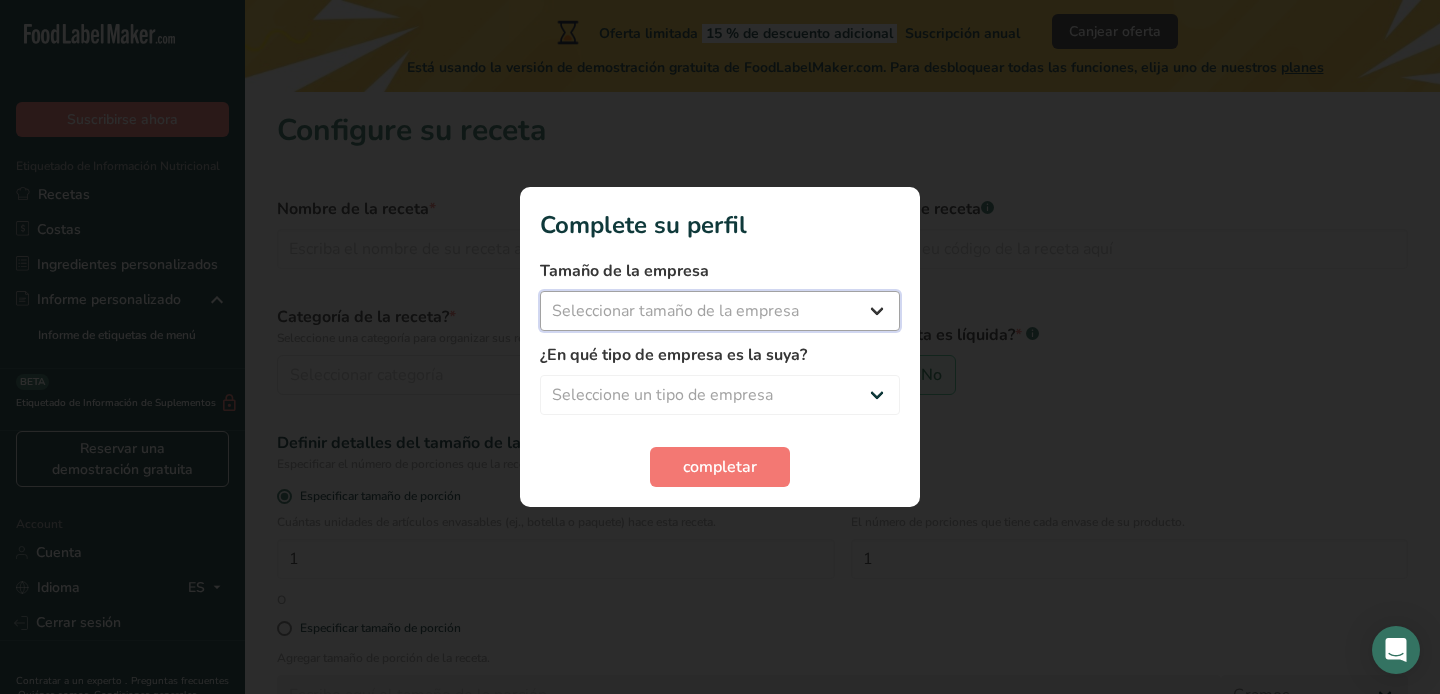 click on "Seleccionar tamaño de la empresa
Menos de 10 empleados
De 10 a 50 empleados
De 51 a 500 empleados
Más de 500 empleados" at bounding box center (720, 311) 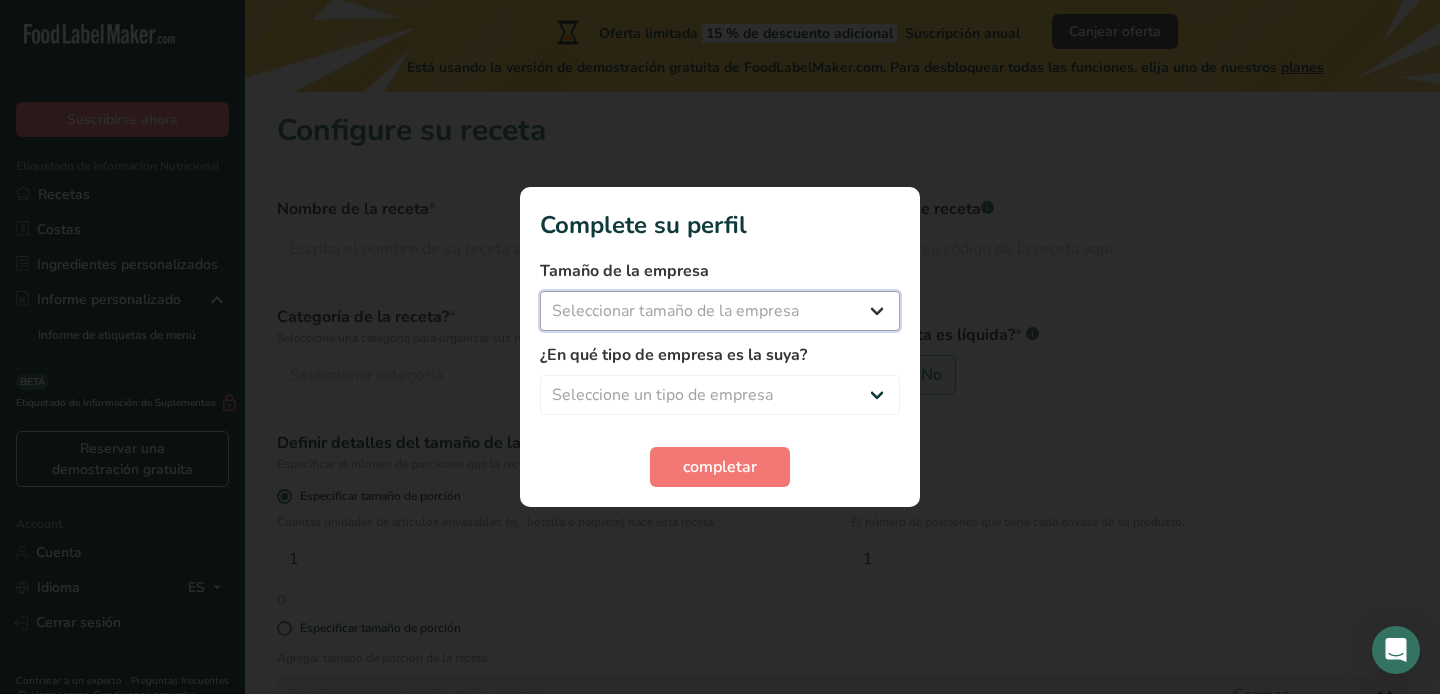 select on "1" 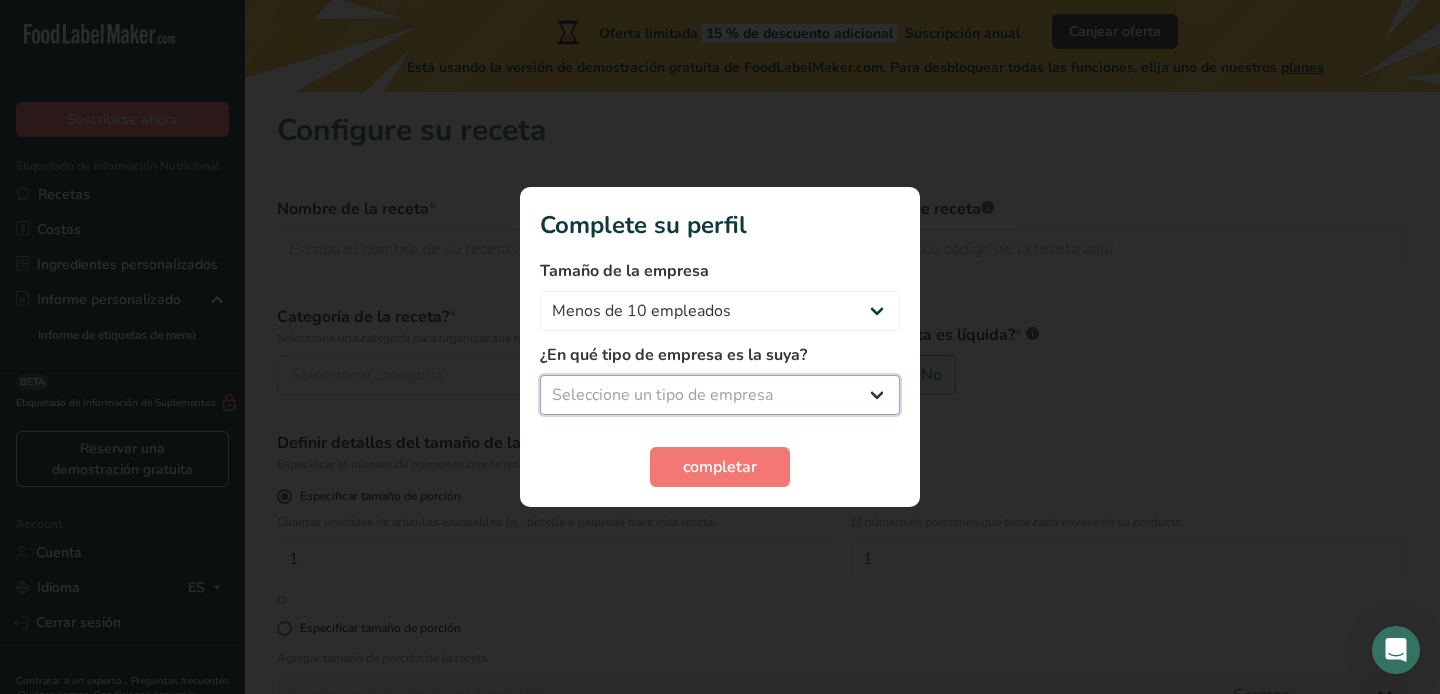 click on "Seleccione un tipo de empresa
Fabricante de alimentos envasados
Restaurante y cafetería
Panadería
Empresa de comidas preparadas y cáterin
Nutricionista
Bloguero gastronómico
Entrenador personal
Otro" at bounding box center (720, 395) 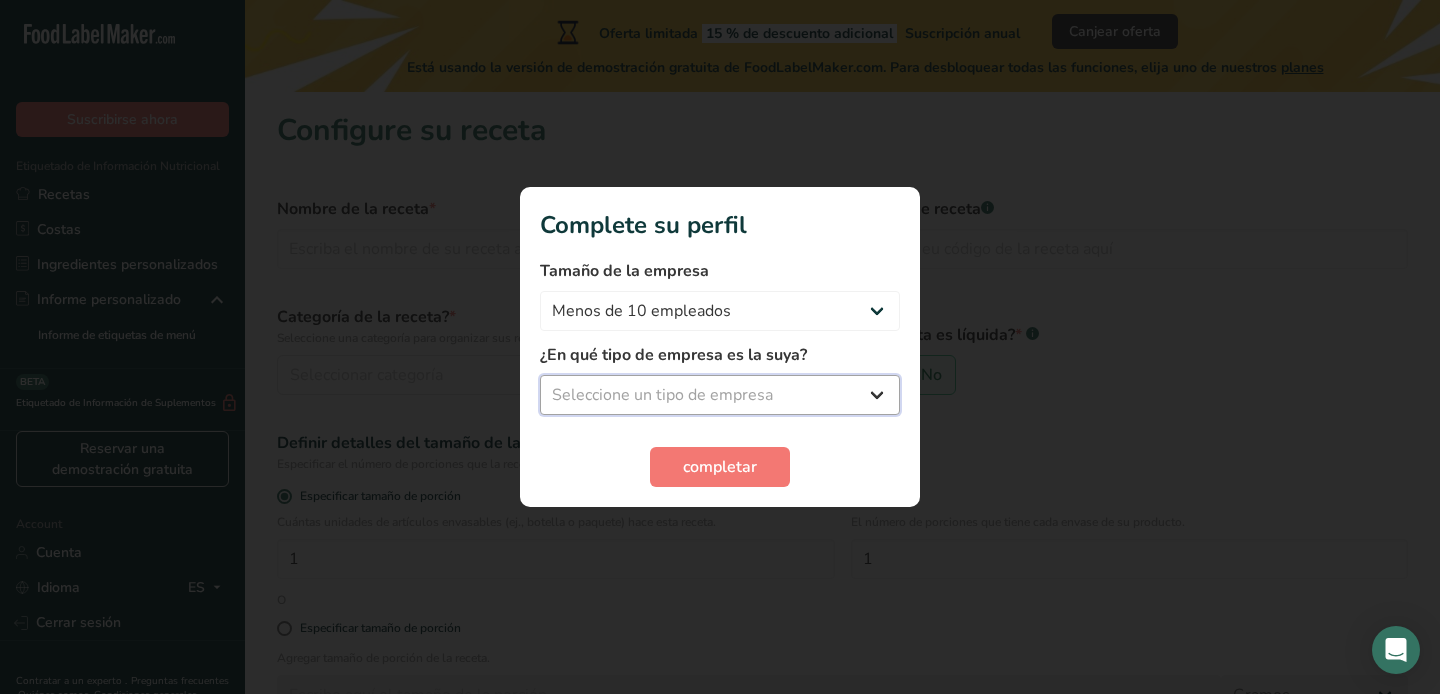 select on "8" 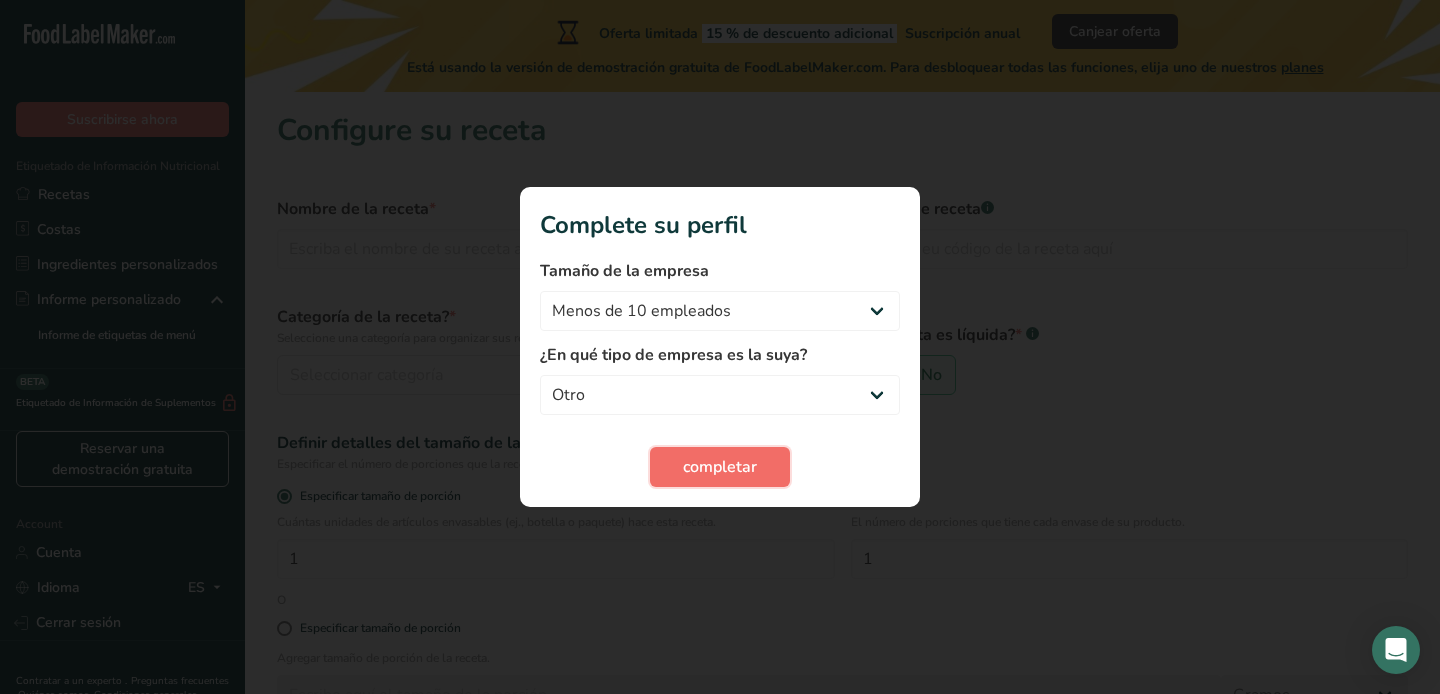 click on "completar" at bounding box center [720, 467] 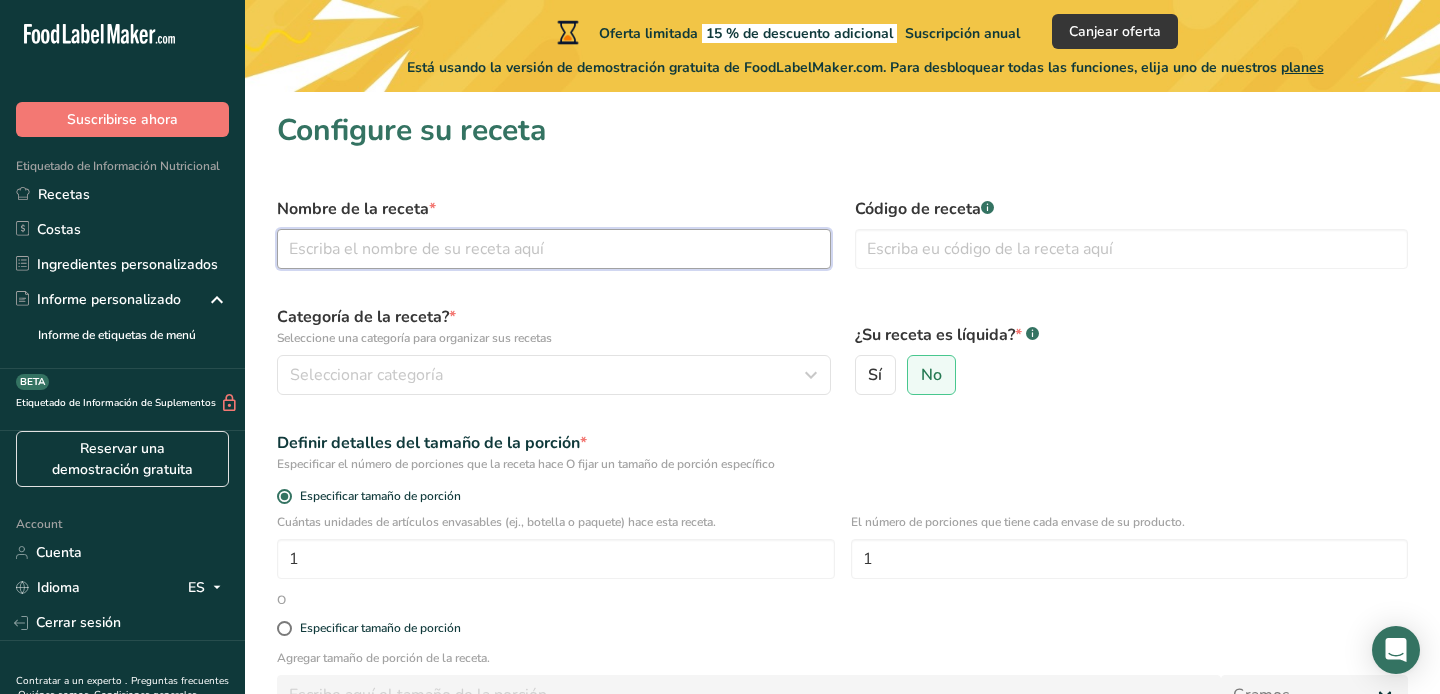 click at bounding box center (554, 249) 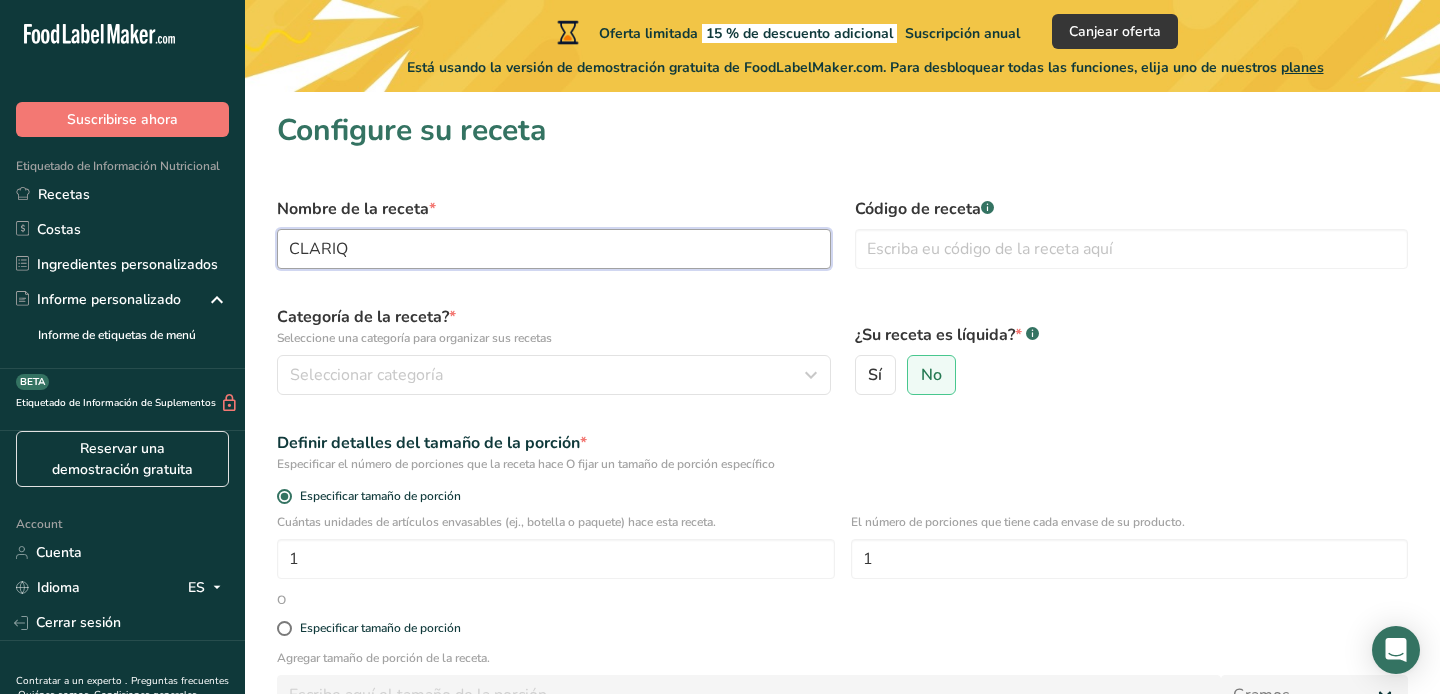 scroll, scrollTop: 38, scrollLeft: 0, axis: vertical 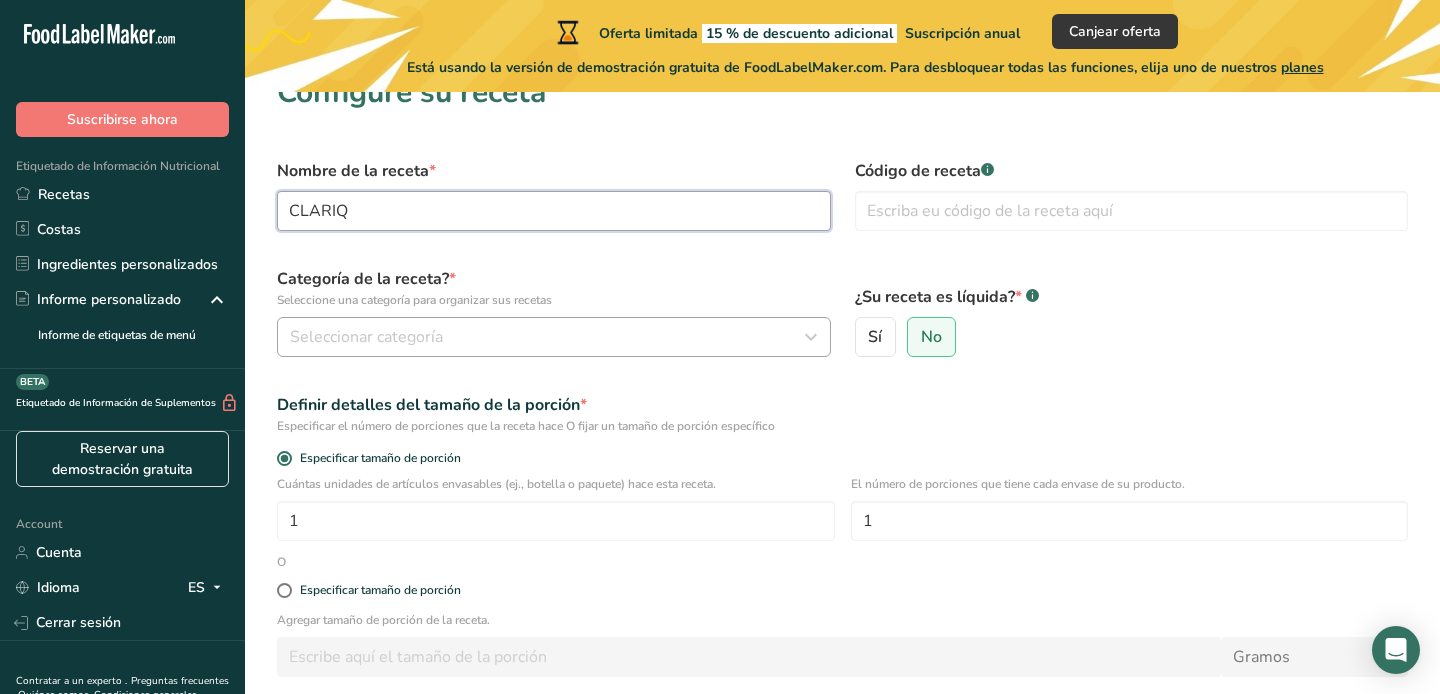 type on "CLARIQ" 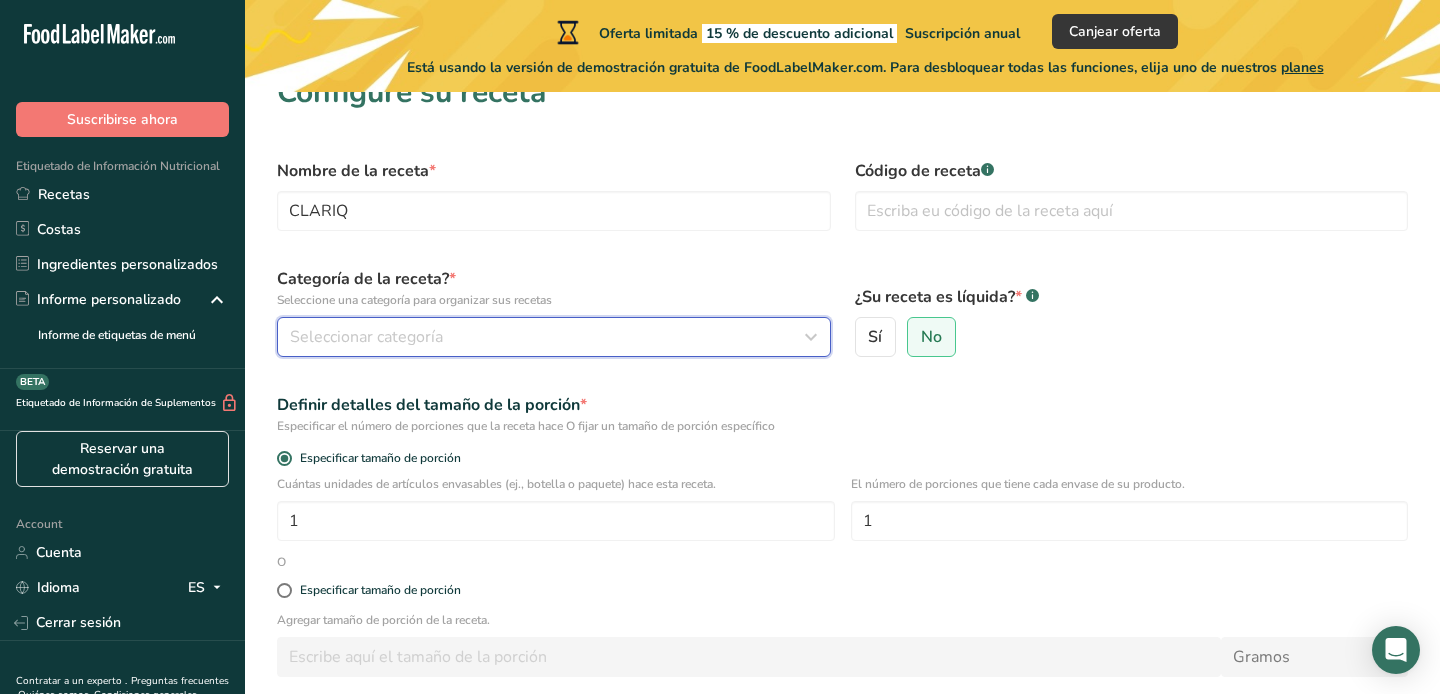 click on "Seleccionar categoría" at bounding box center (548, 337) 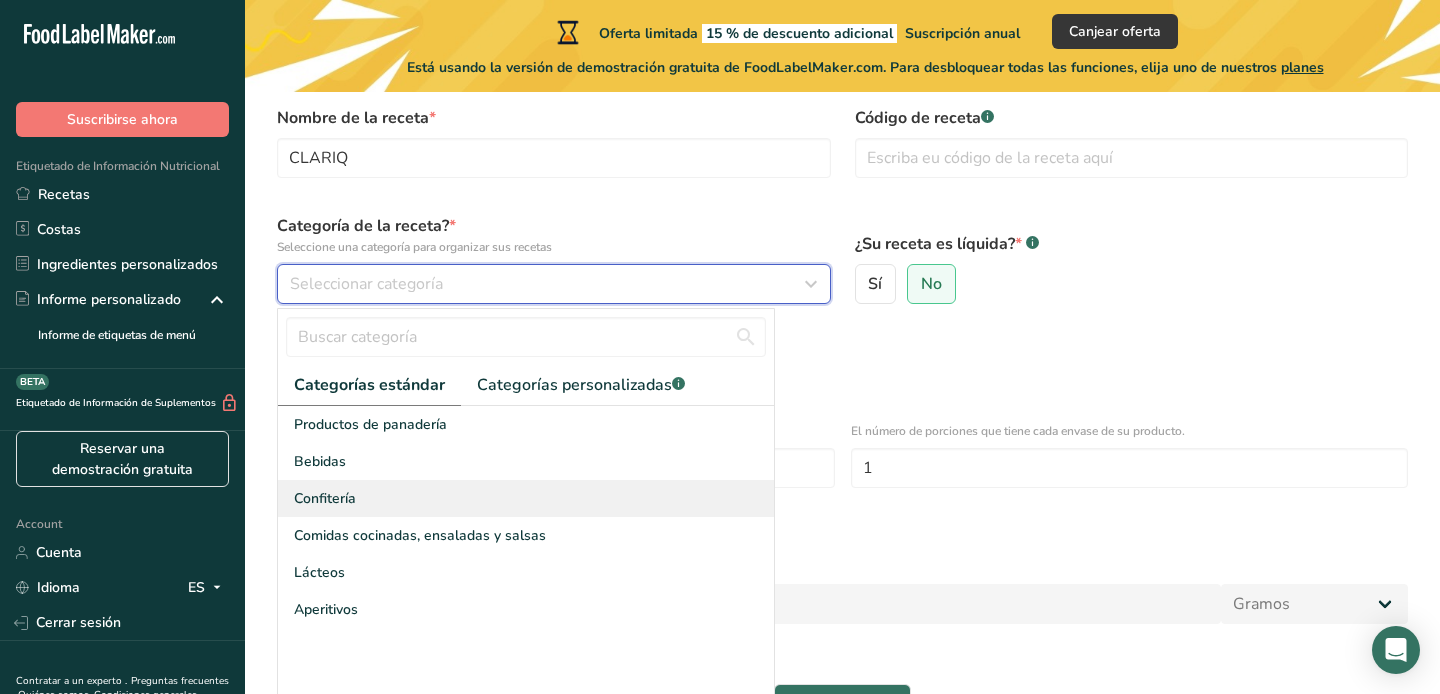 scroll, scrollTop: 98, scrollLeft: 0, axis: vertical 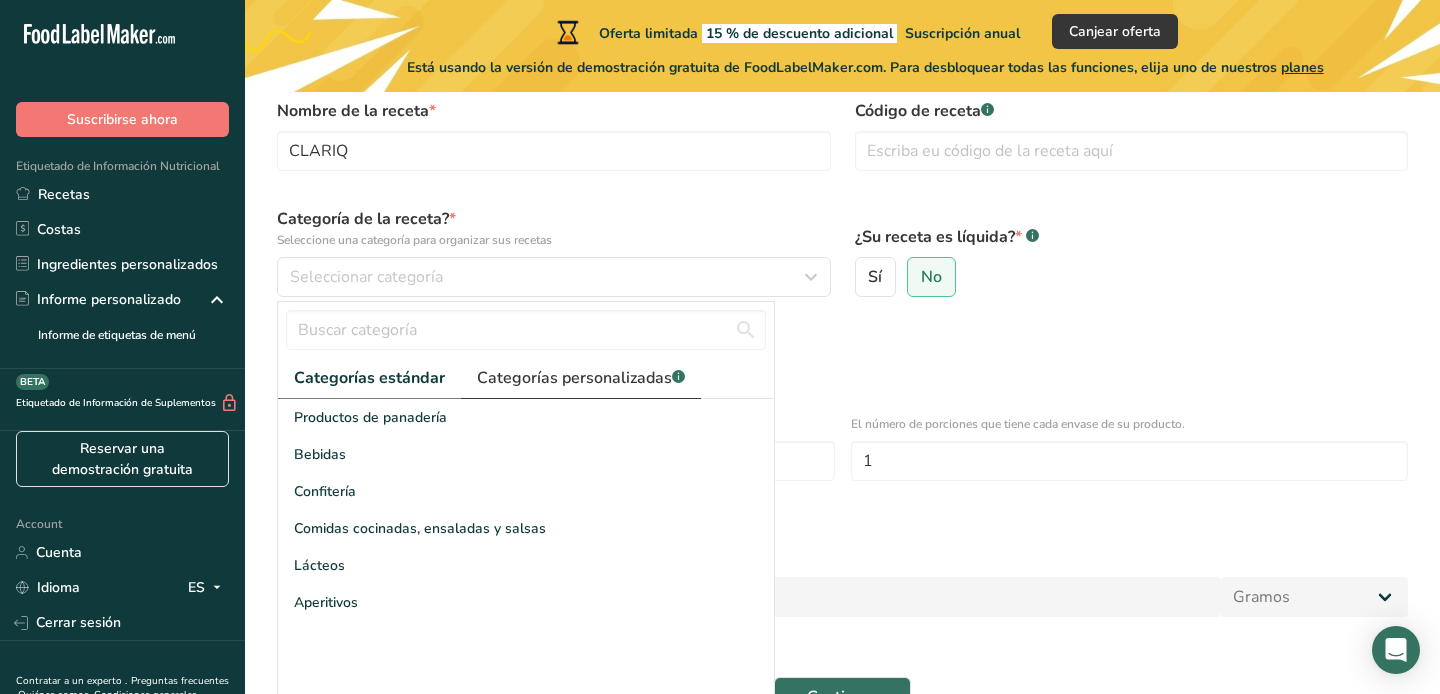 click on "Categorías personalizadas
.a-a{fill:#347362;}.b-a{fill:#fff;}" at bounding box center [581, 378] 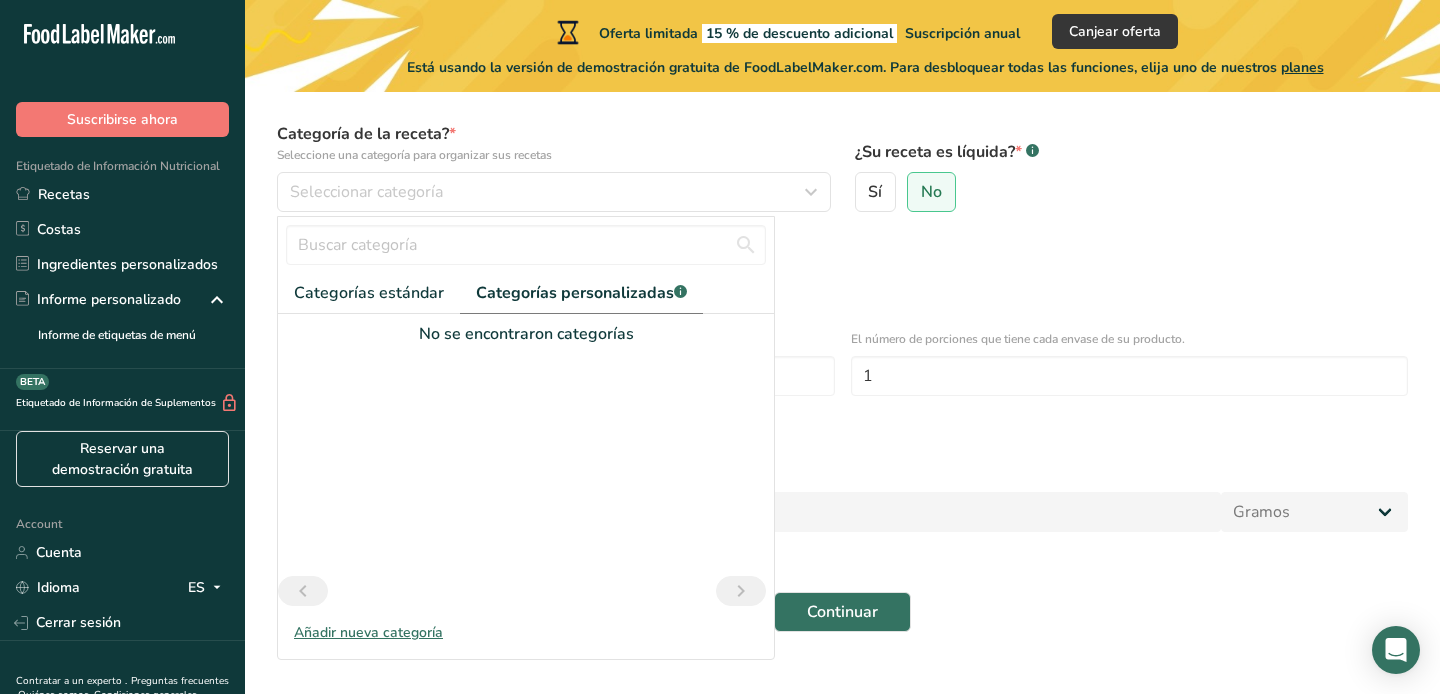 scroll, scrollTop: 203, scrollLeft: 0, axis: vertical 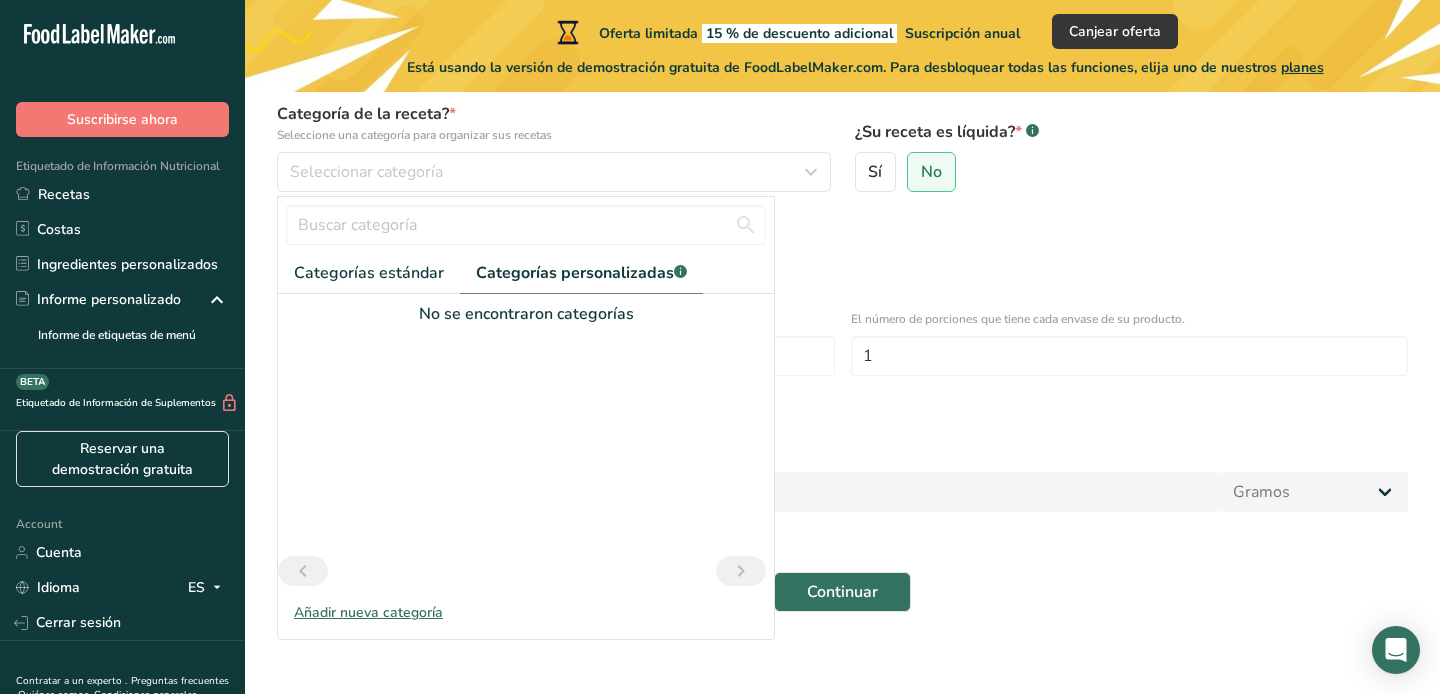 click on "Añadir nueva categoría" at bounding box center (526, 612) 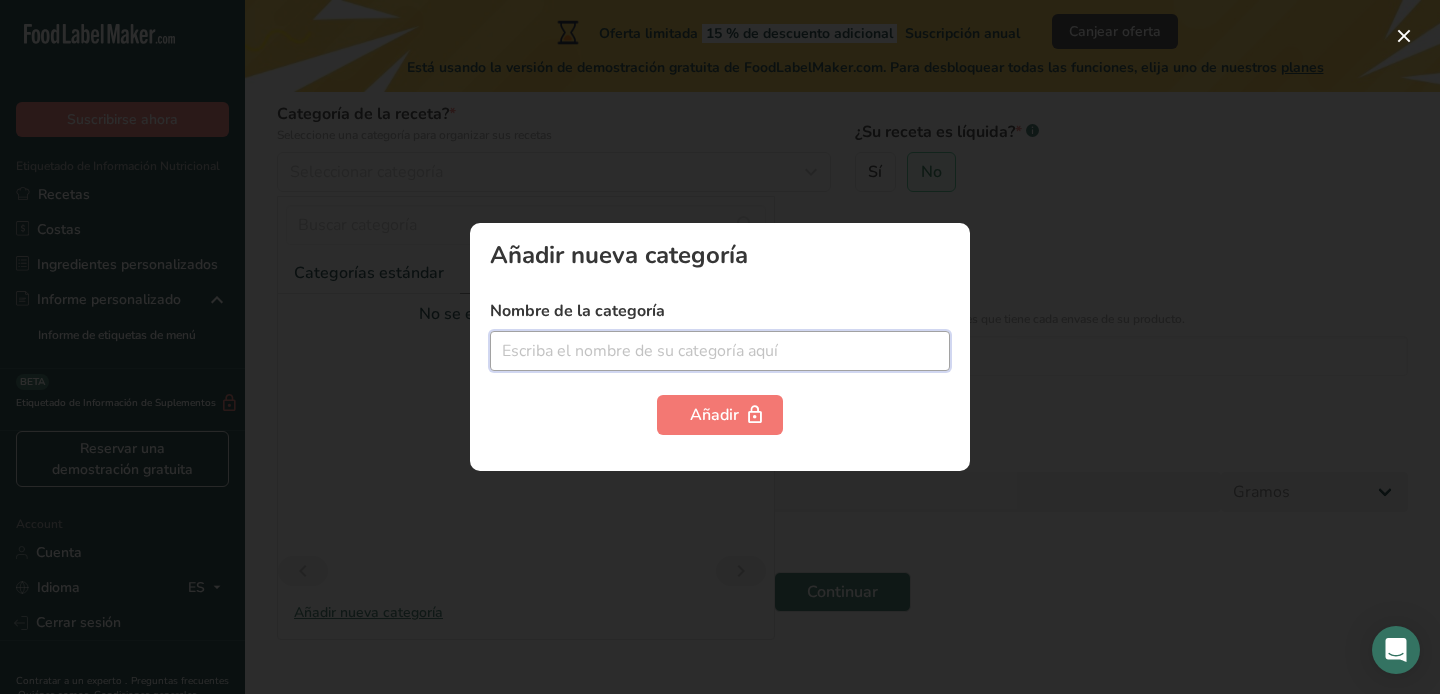 click at bounding box center (720, 351) 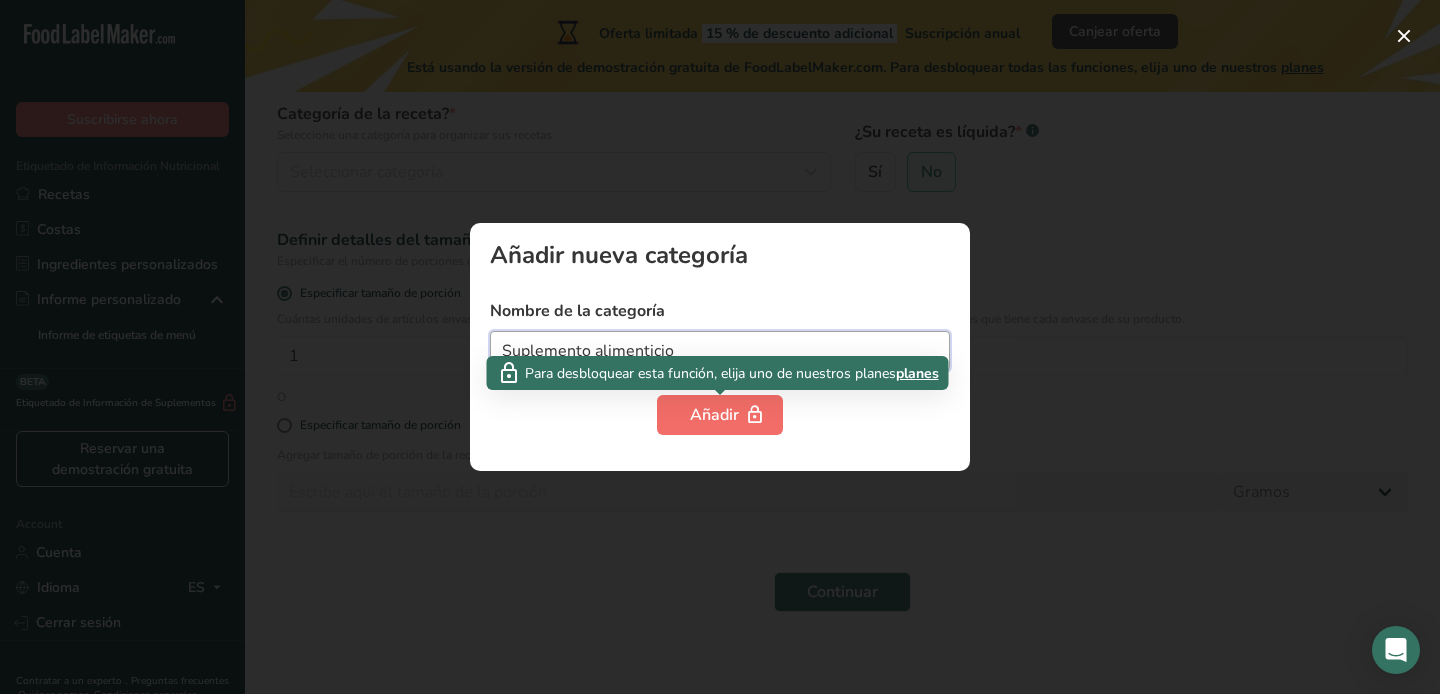 type on "Suplemento alimenticio" 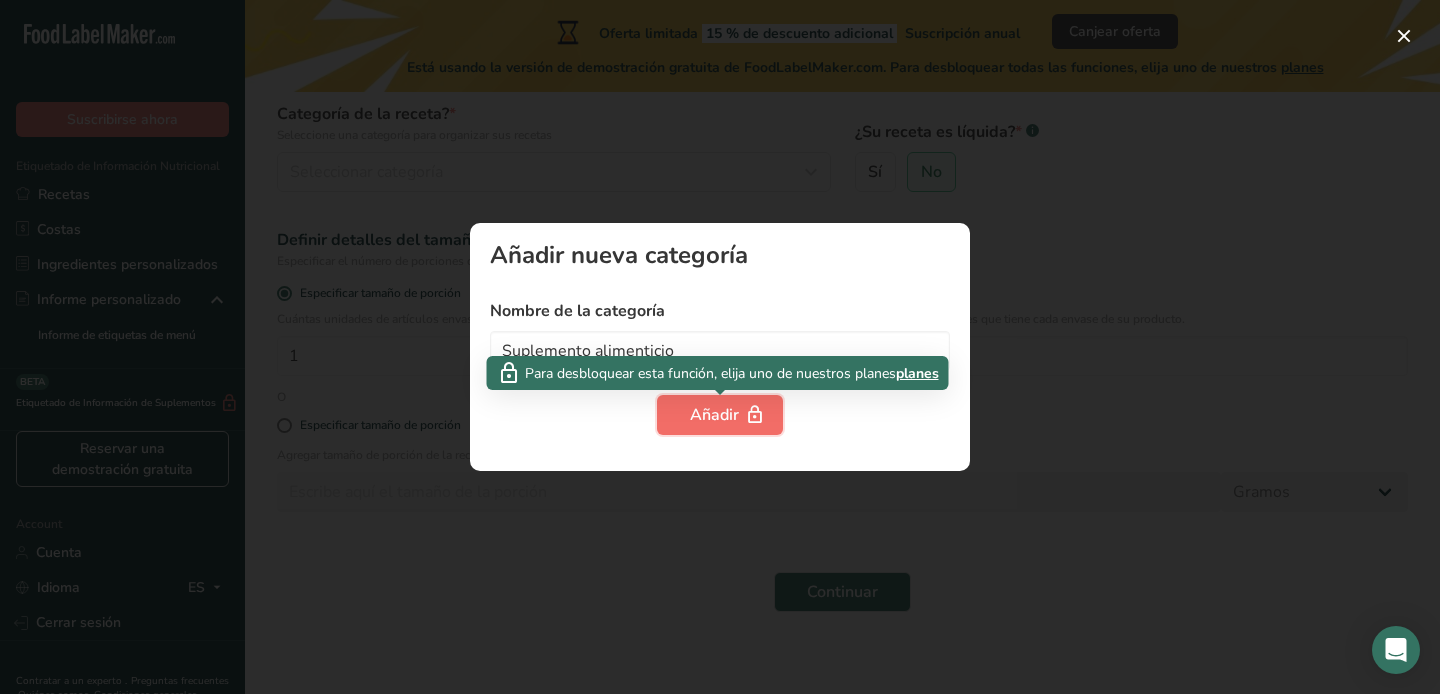 click at bounding box center [755, 415] 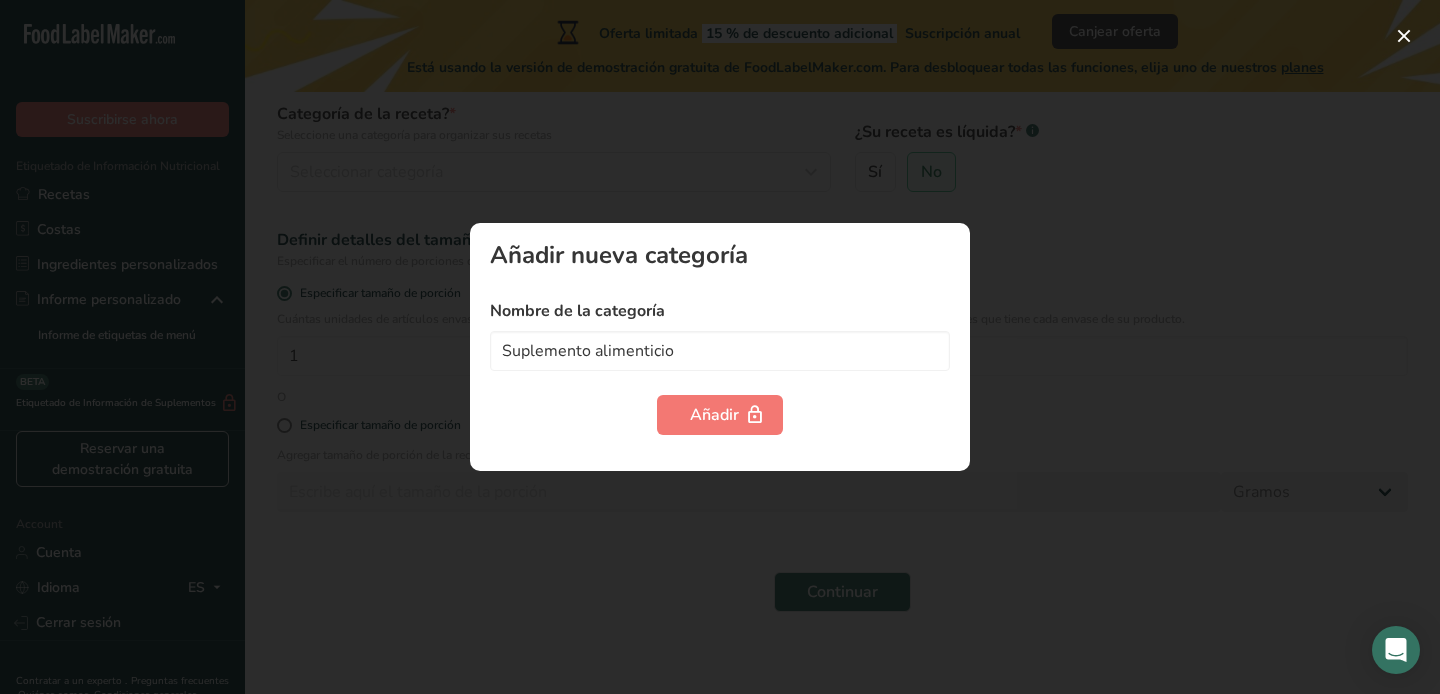 click at bounding box center [720, 347] 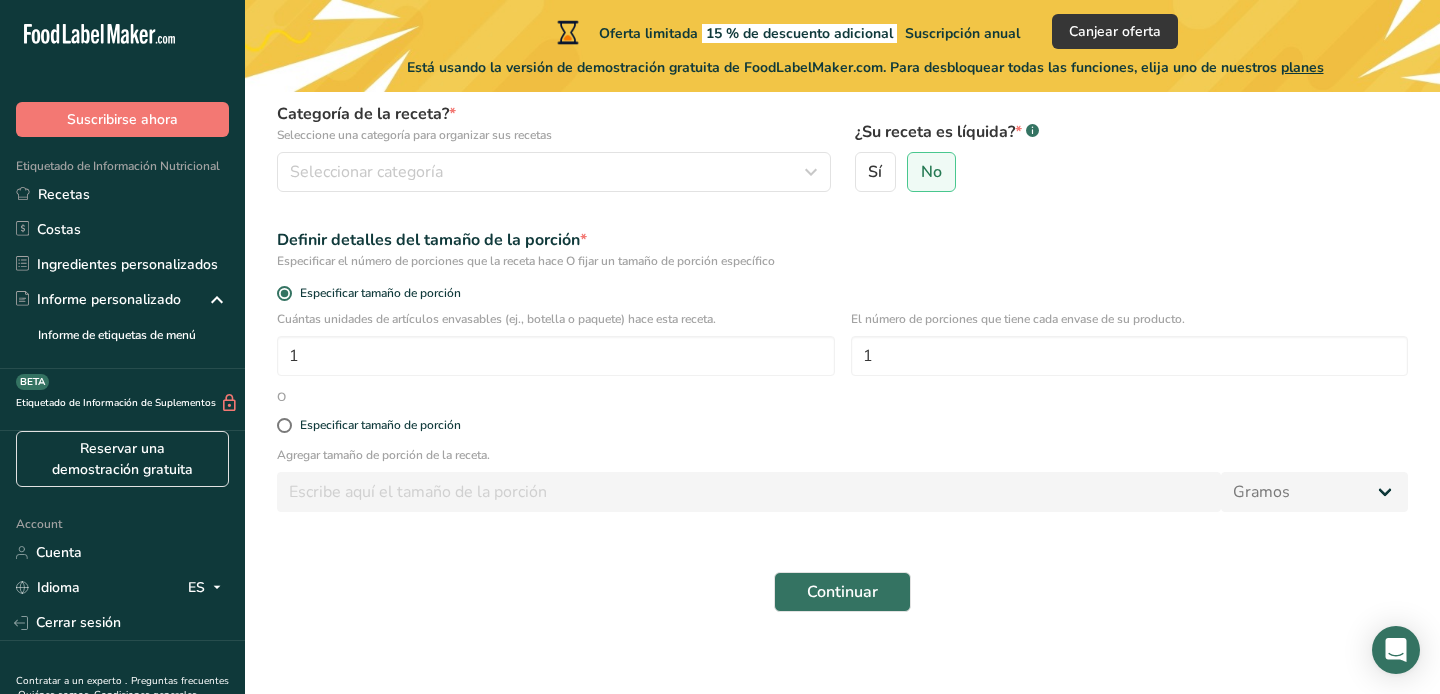 scroll, scrollTop: 212, scrollLeft: 0, axis: vertical 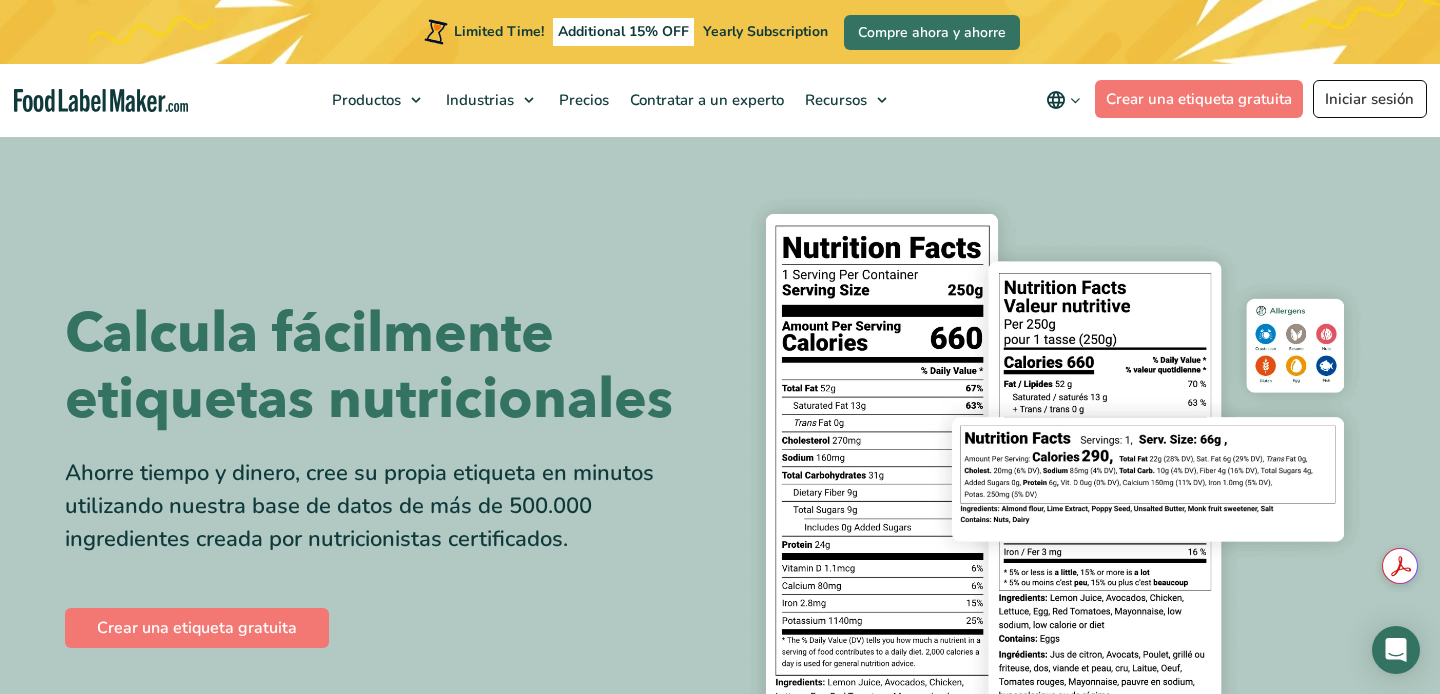 click on "Limited Time!   Additional 15% OFF   Yearly Subscription
Compre ahora y ahorre" at bounding box center (720, 32) 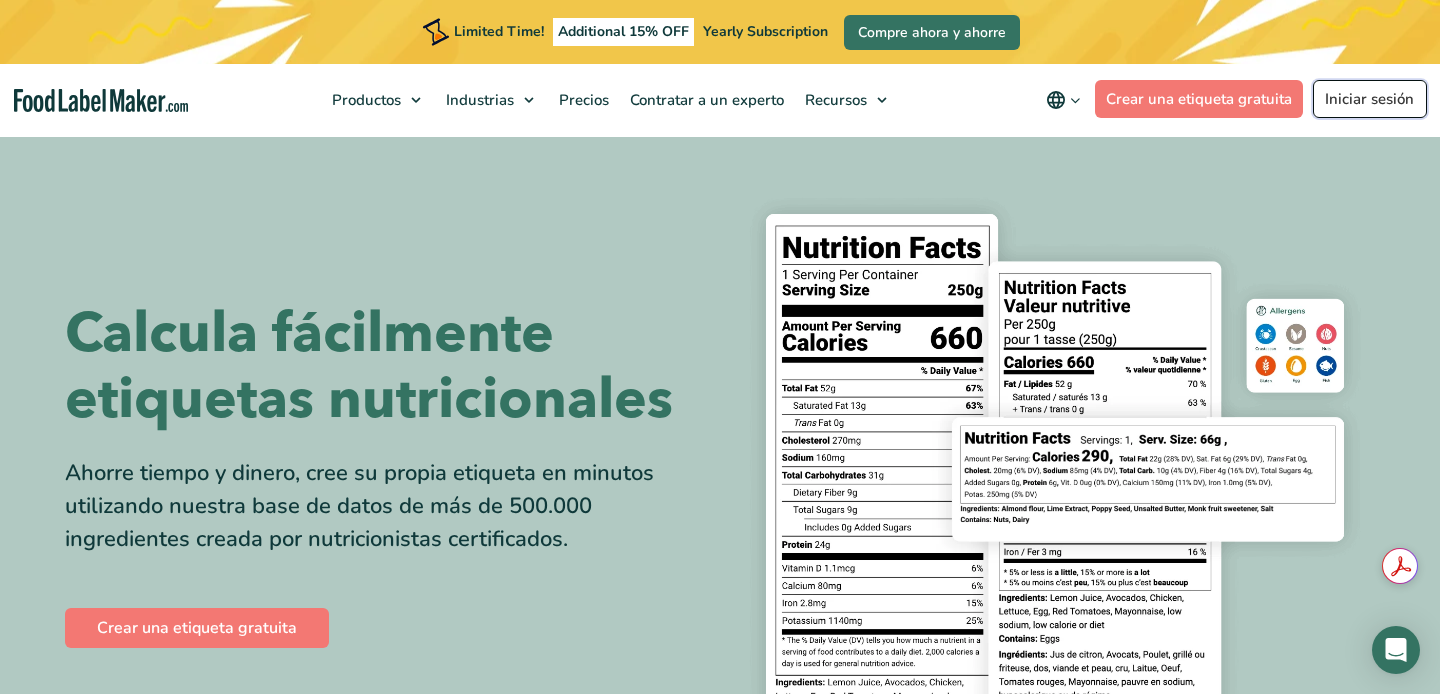 click on "Iniciar sesión" at bounding box center (1370, 99) 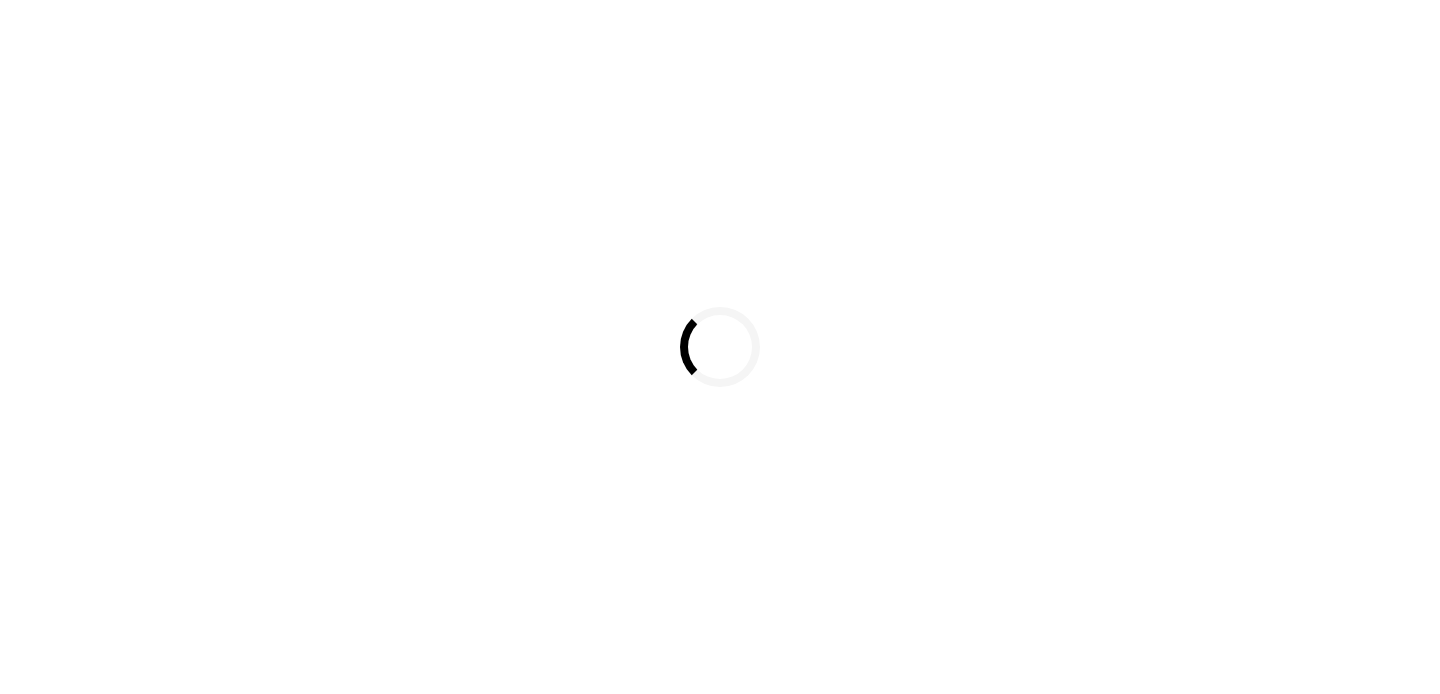 scroll, scrollTop: 0, scrollLeft: 0, axis: both 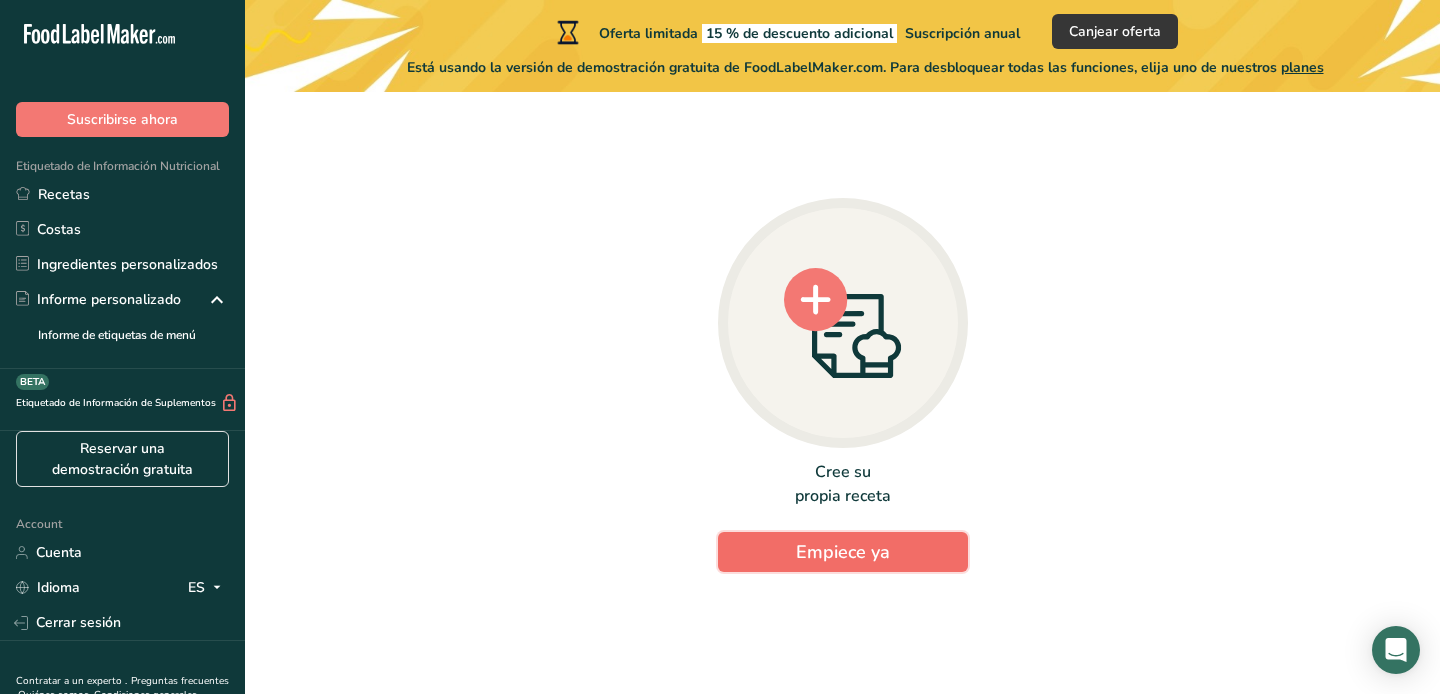 click on "Empiece ya" at bounding box center (843, 552) 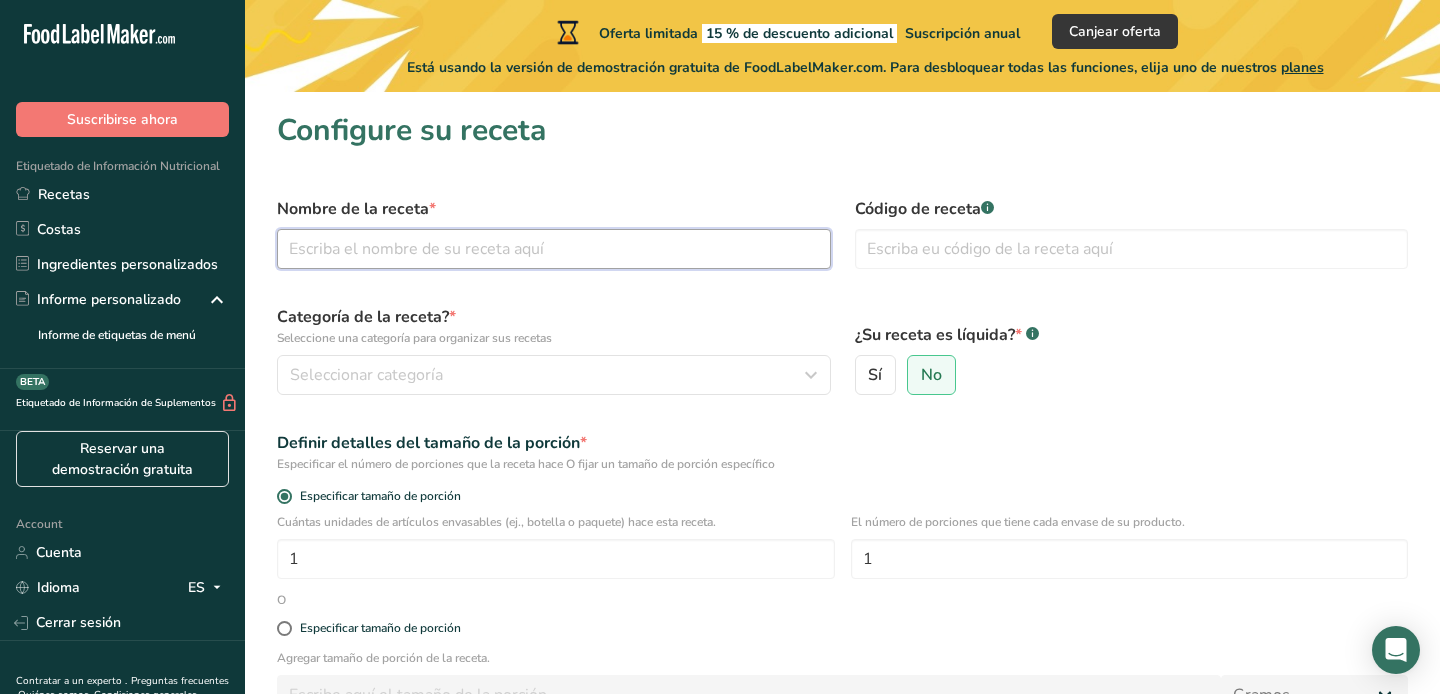 click at bounding box center (554, 249) 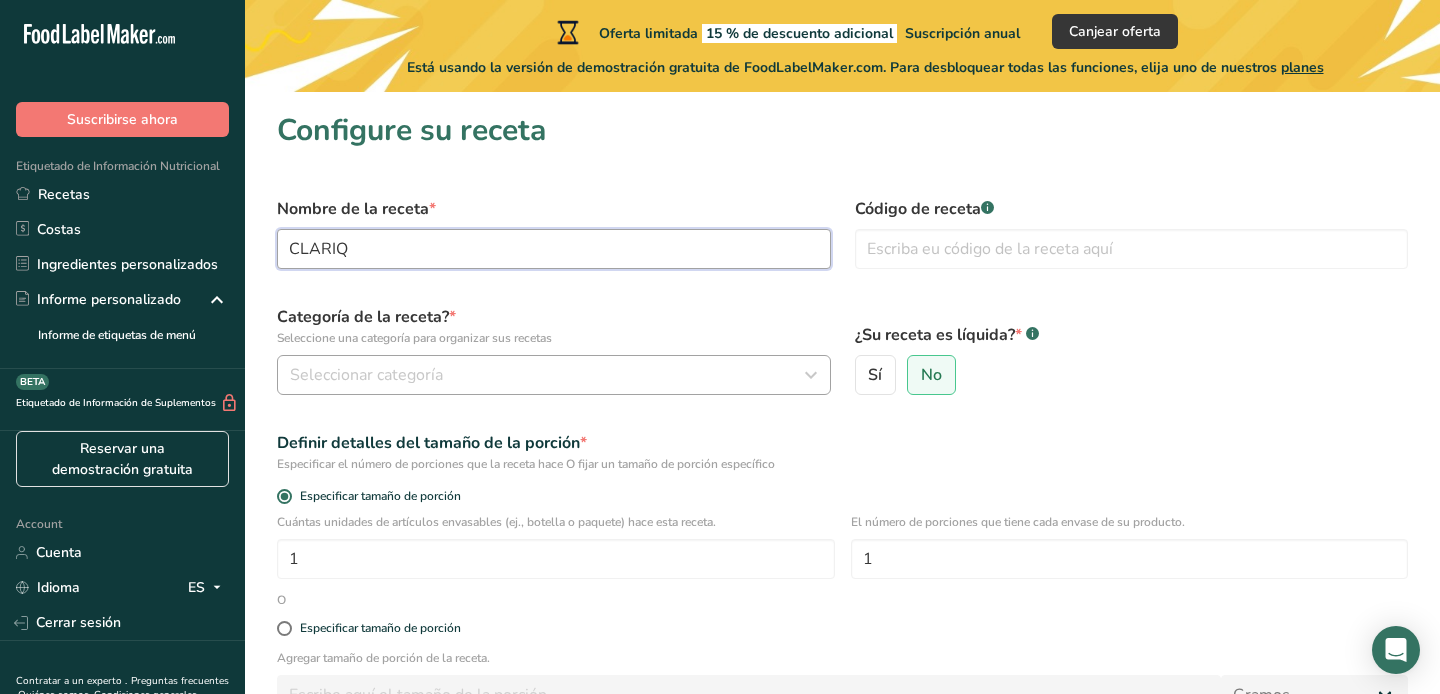 type on "CLARIQ" 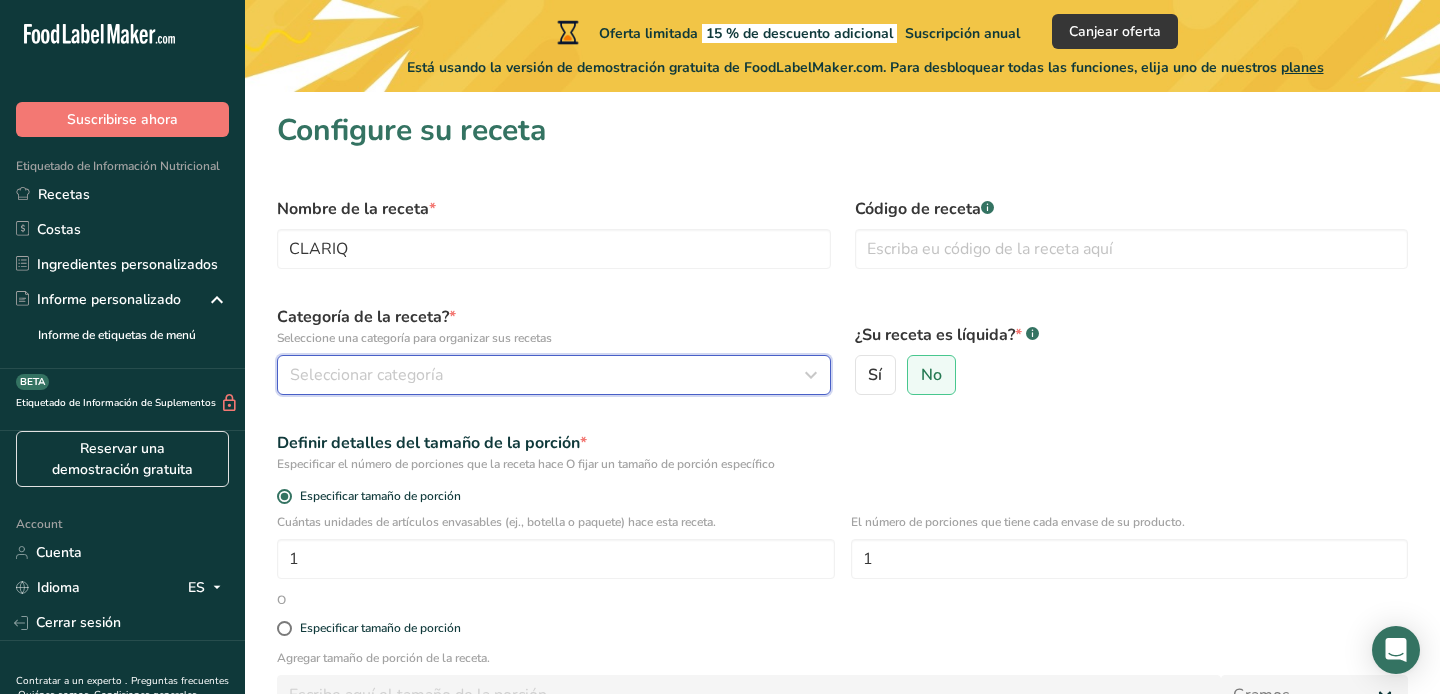 click on "Seleccionar categoría" at bounding box center [548, 375] 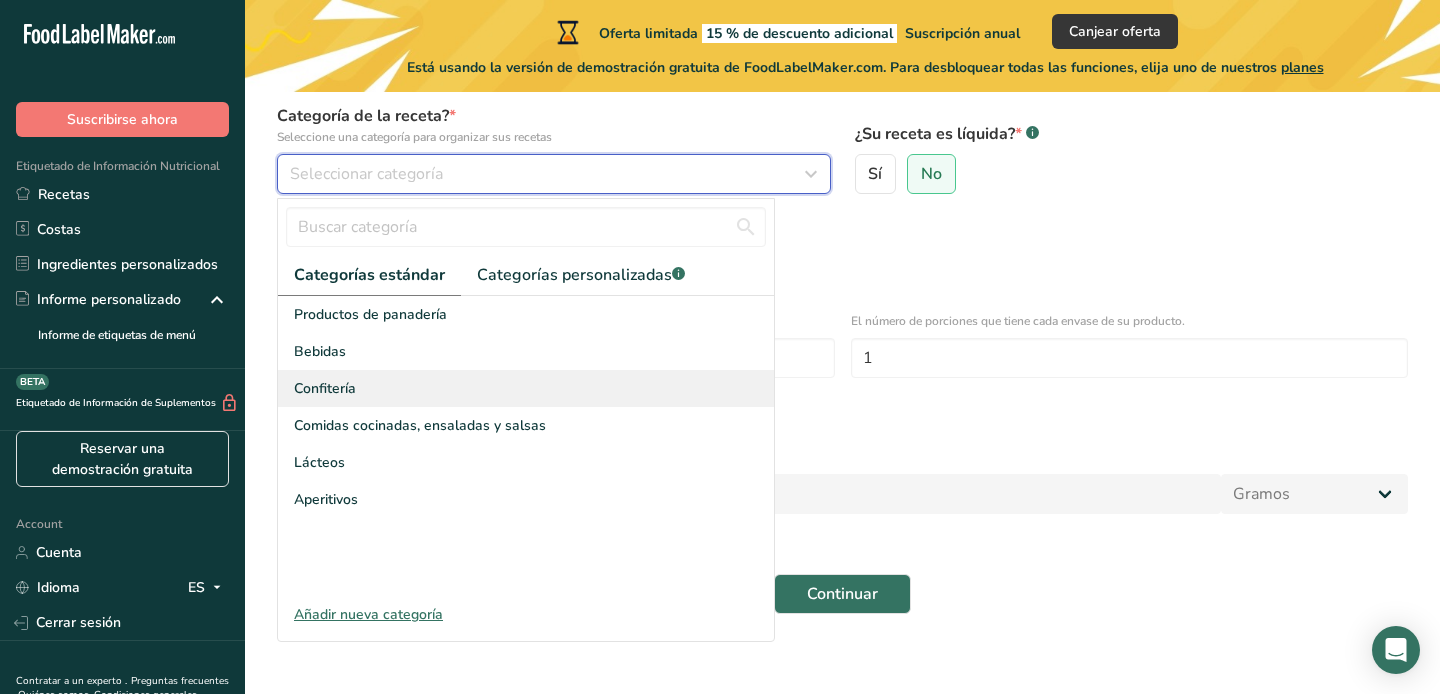 scroll, scrollTop: 203, scrollLeft: 0, axis: vertical 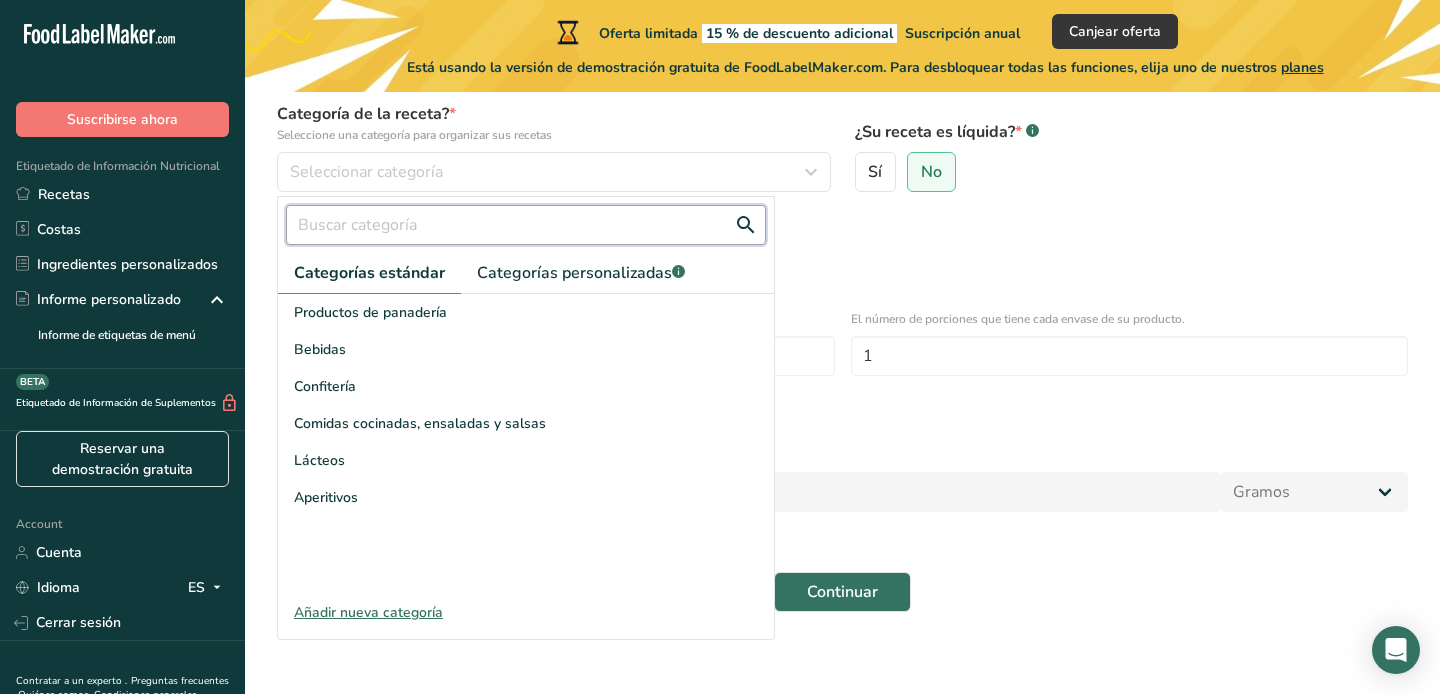 click at bounding box center [526, 225] 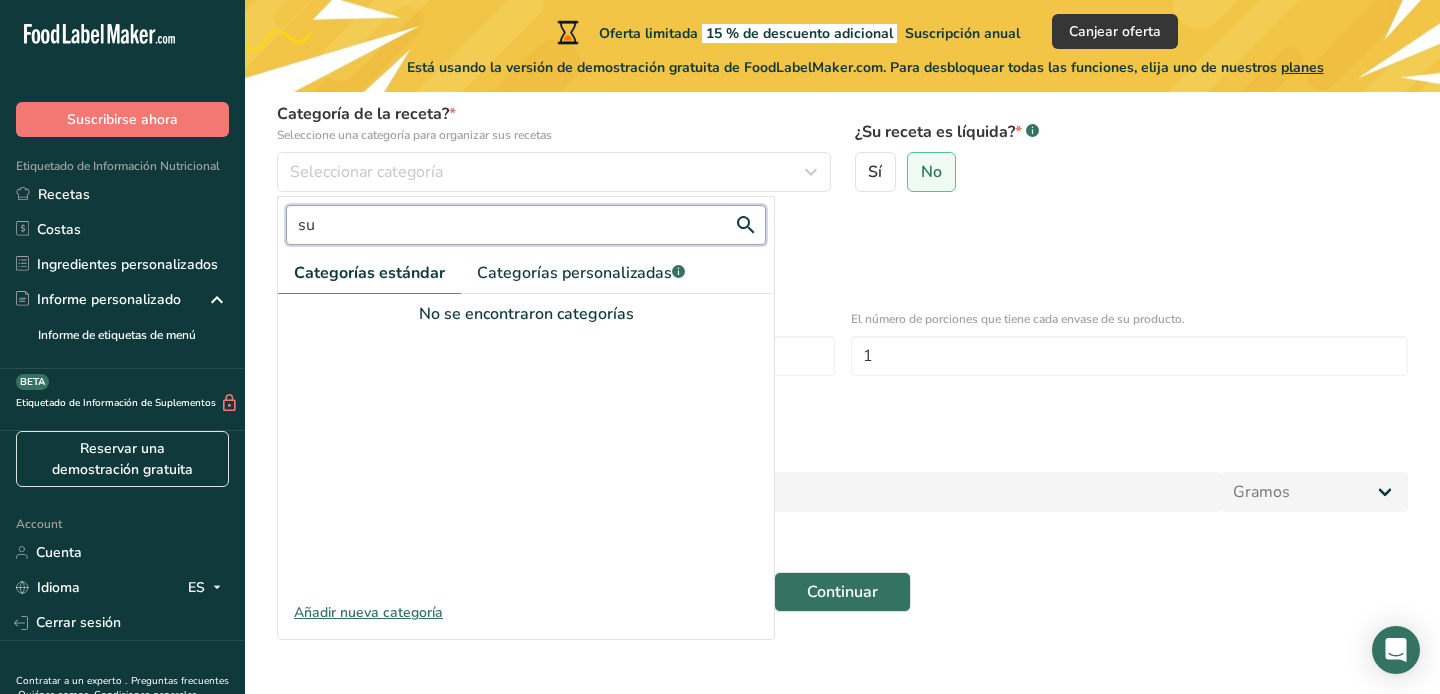 type on "s" 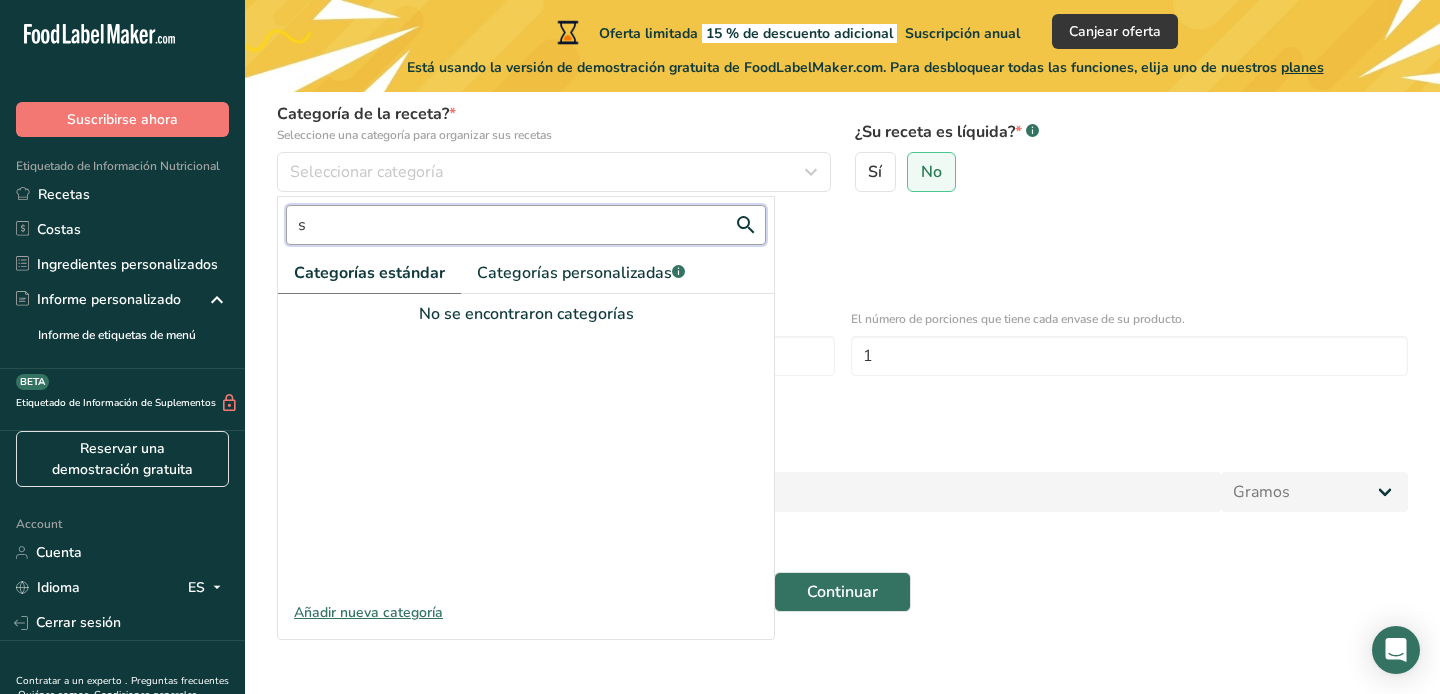 type 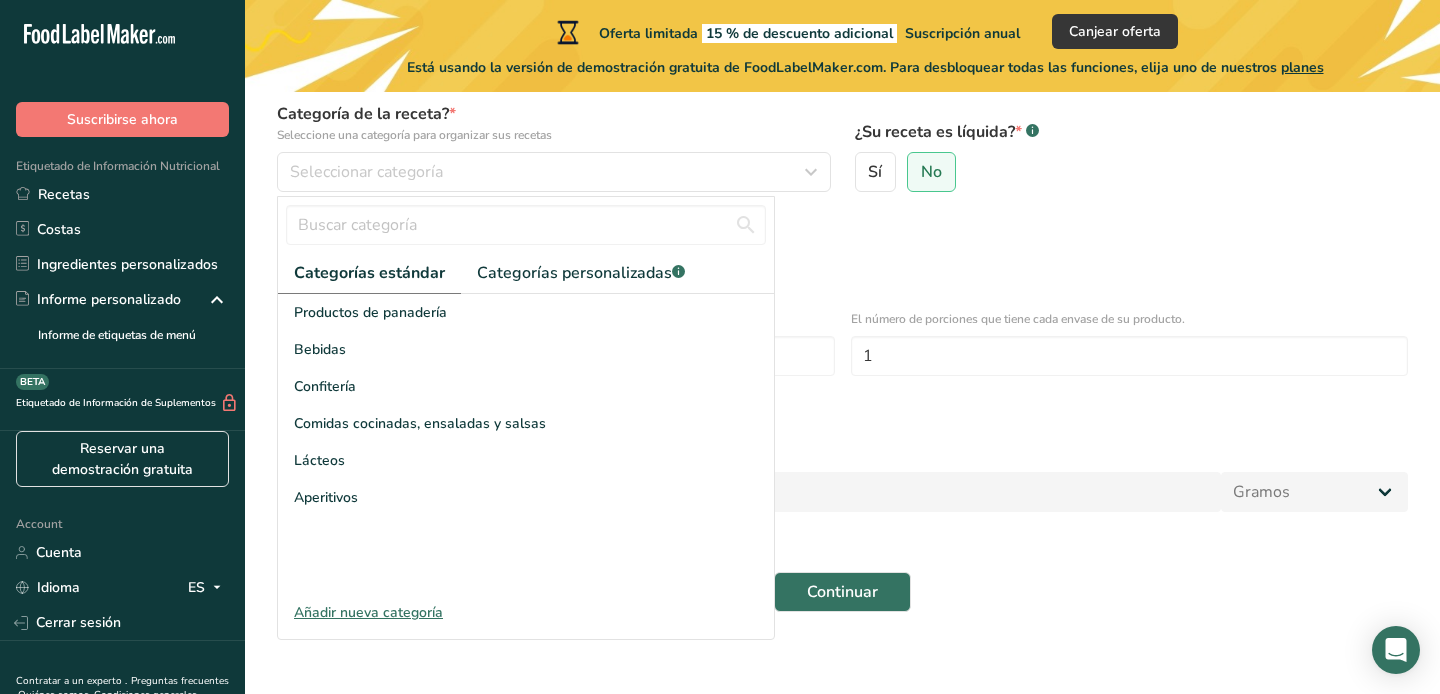 click on "Agregar tamaño de porción de la receta." at bounding box center [842, 455] 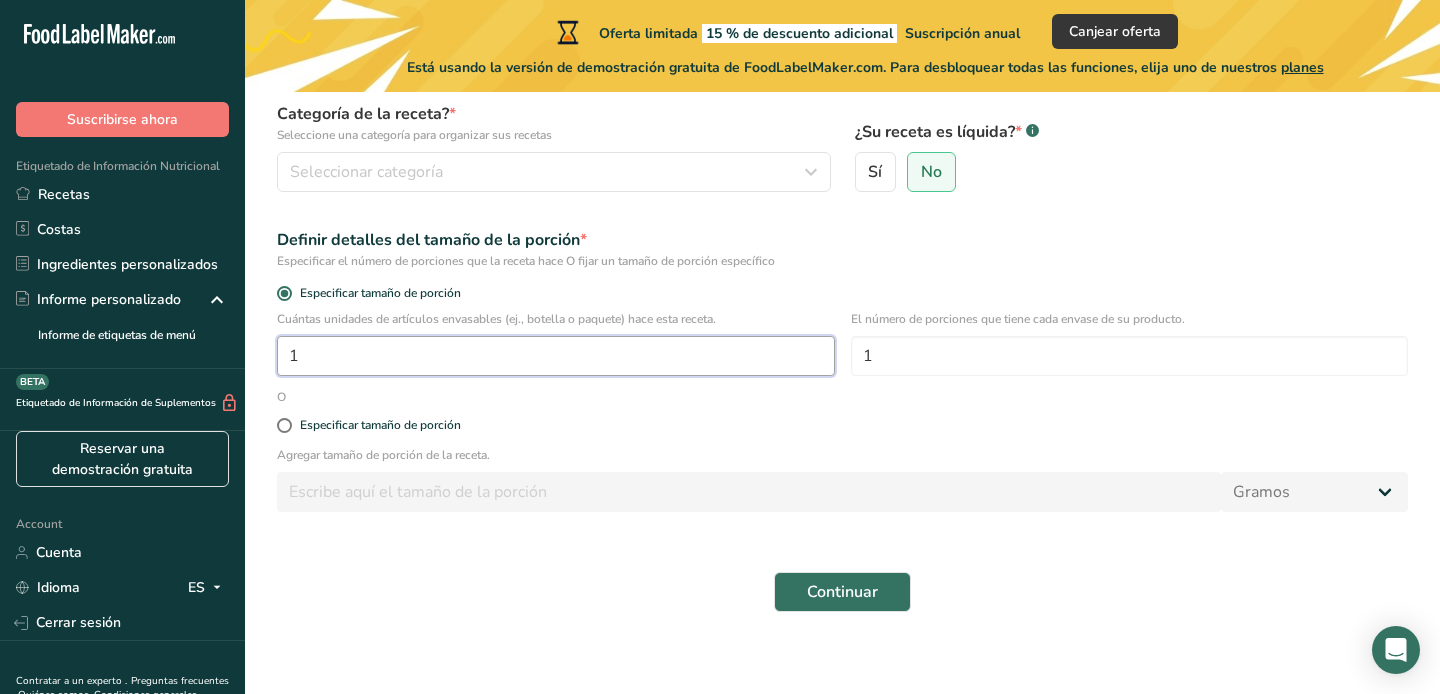 click on "1" at bounding box center (556, 356) 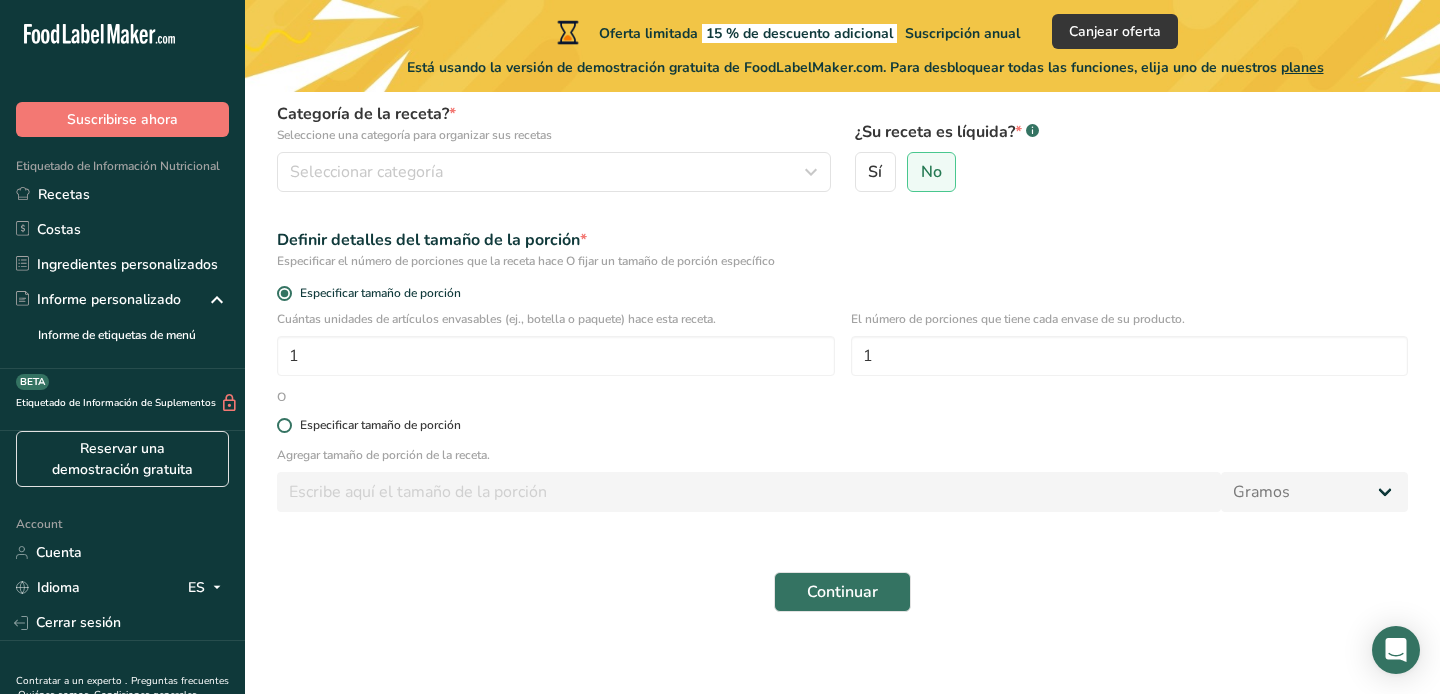 click on "Especificar tamaño de porción" at bounding box center [842, 425] 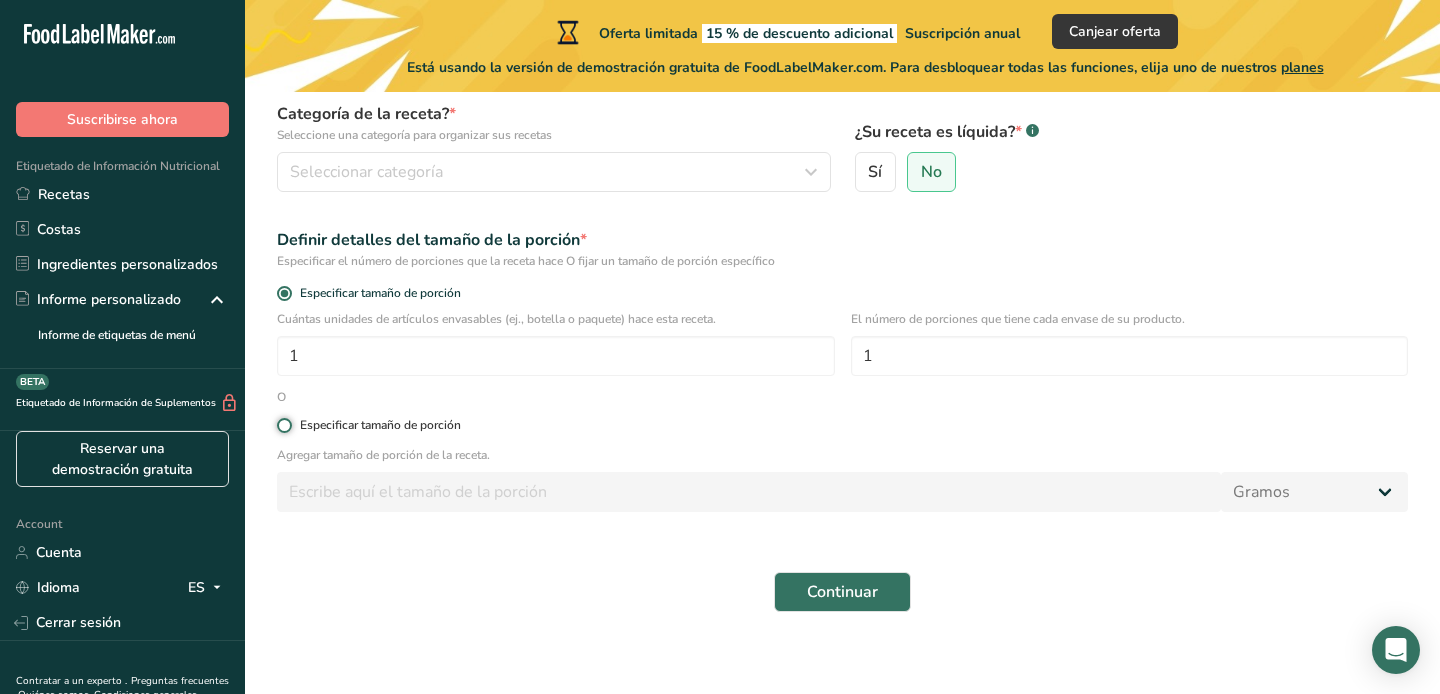 click on "Especificar tamaño de porción" at bounding box center [283, 425] 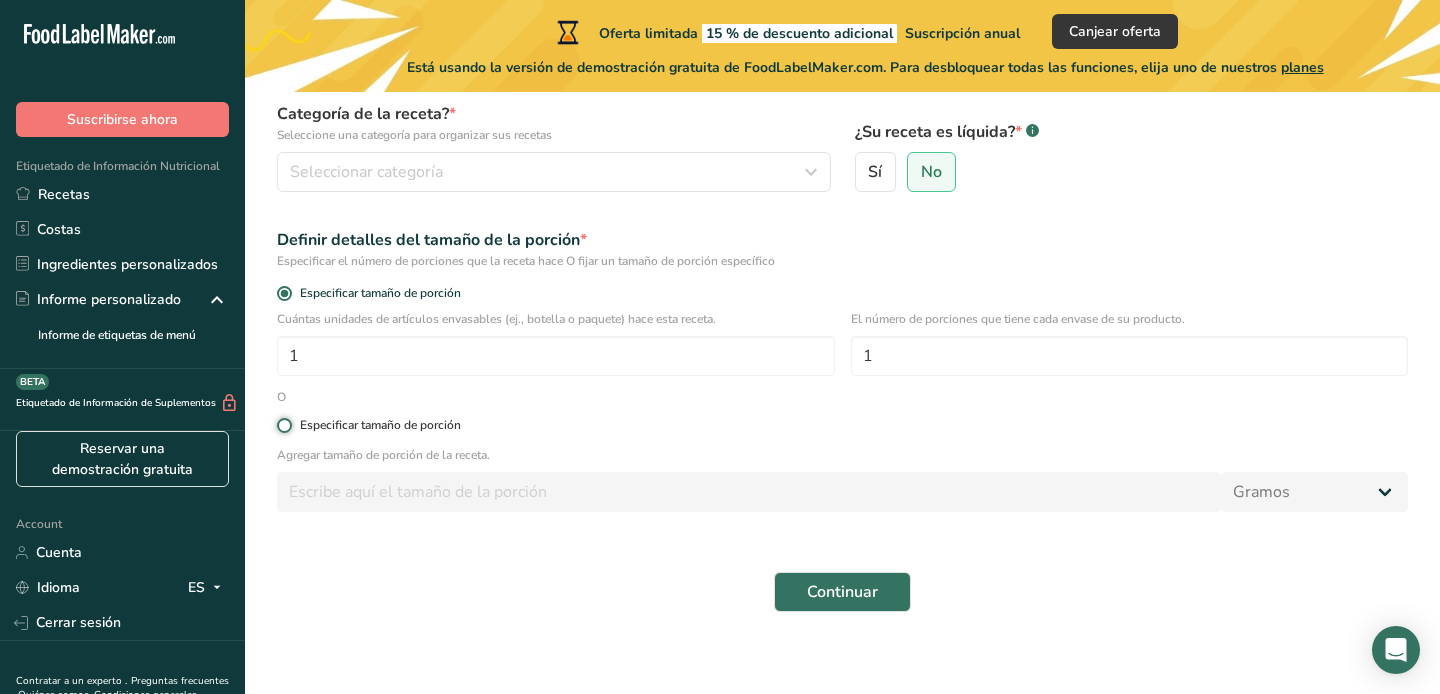 radio on "true" 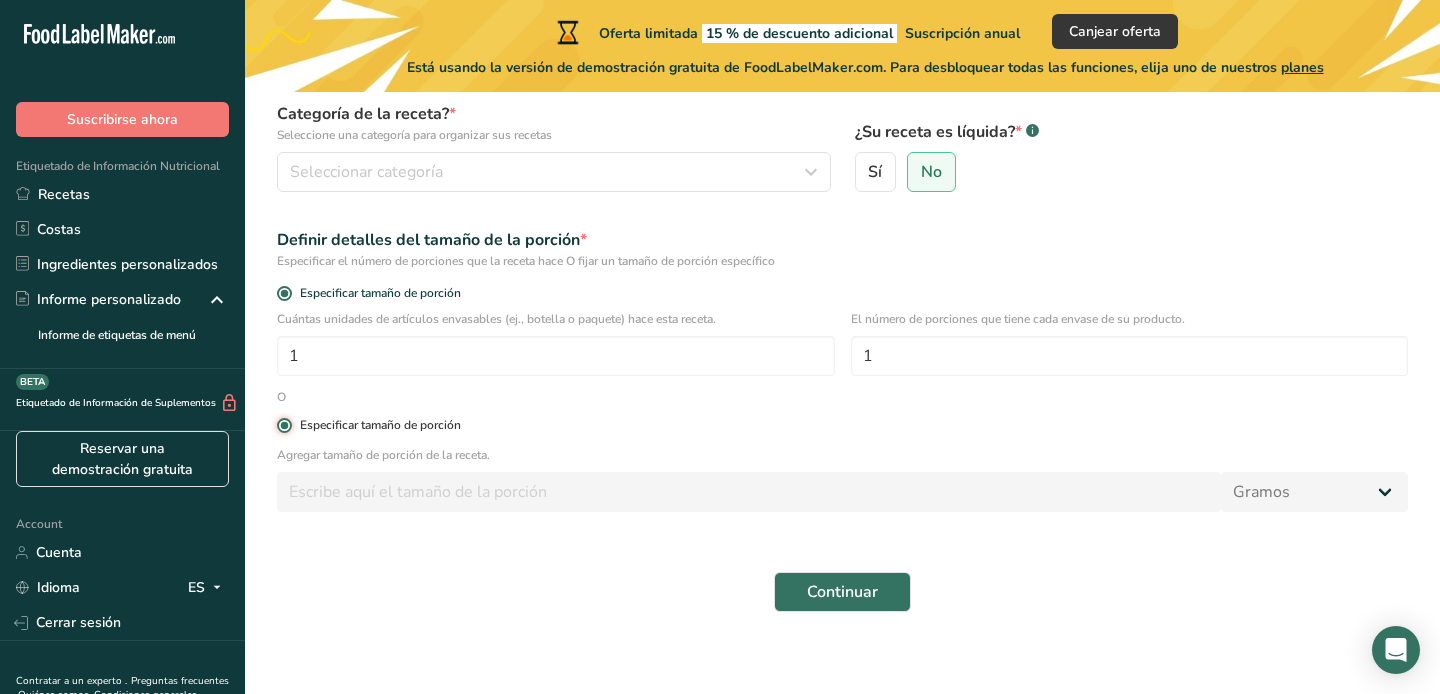 radio on "false" 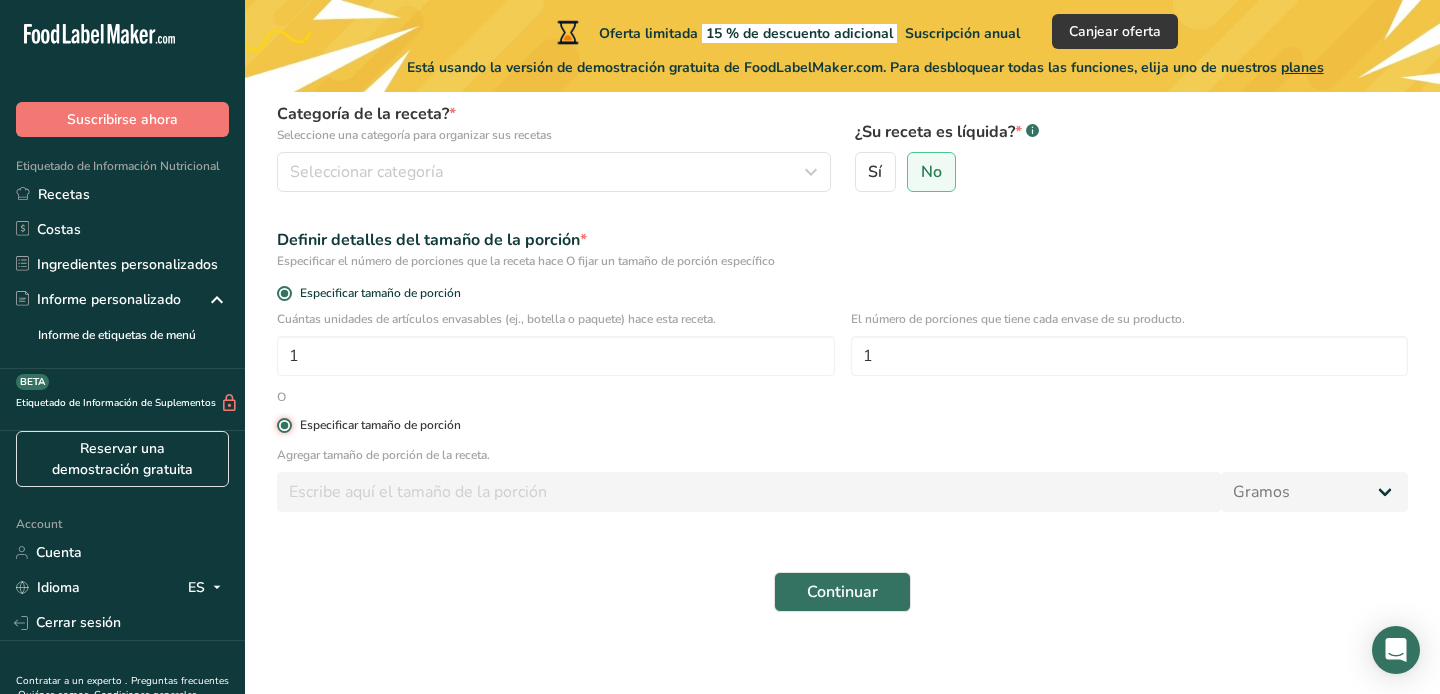 type 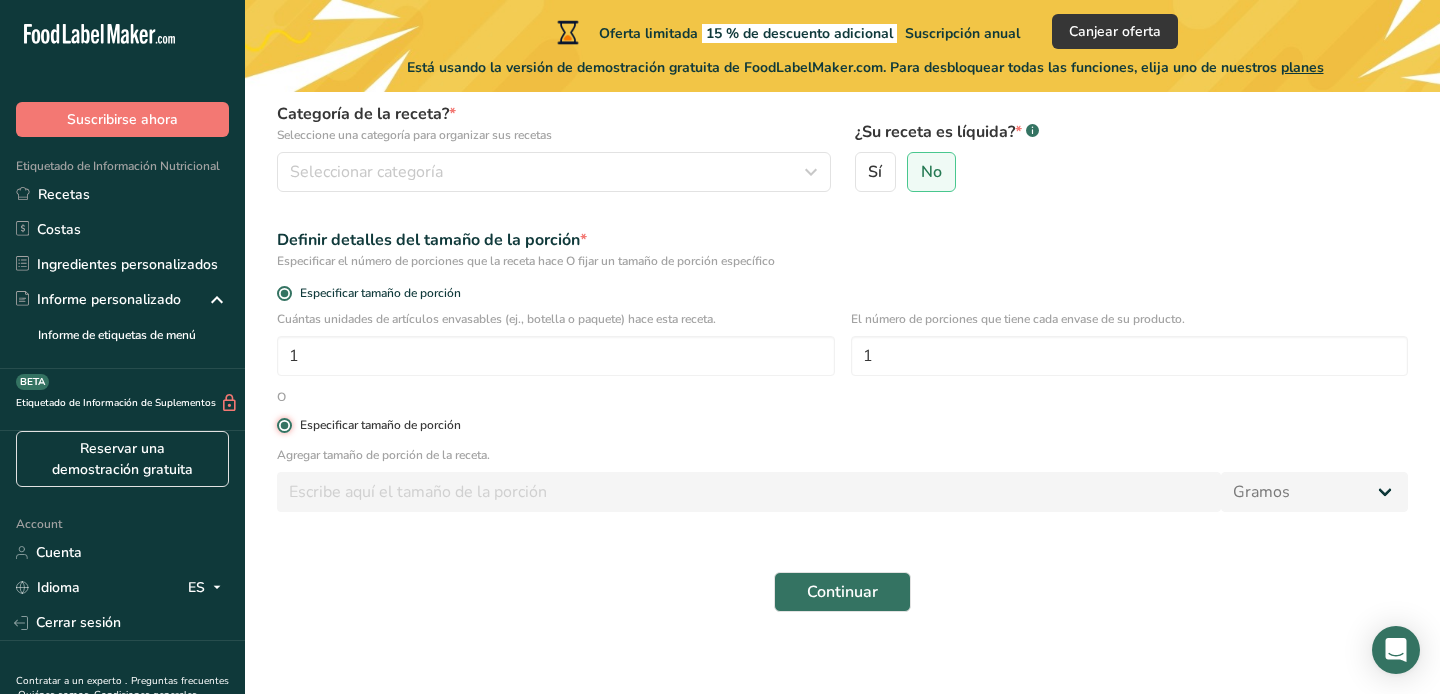 type 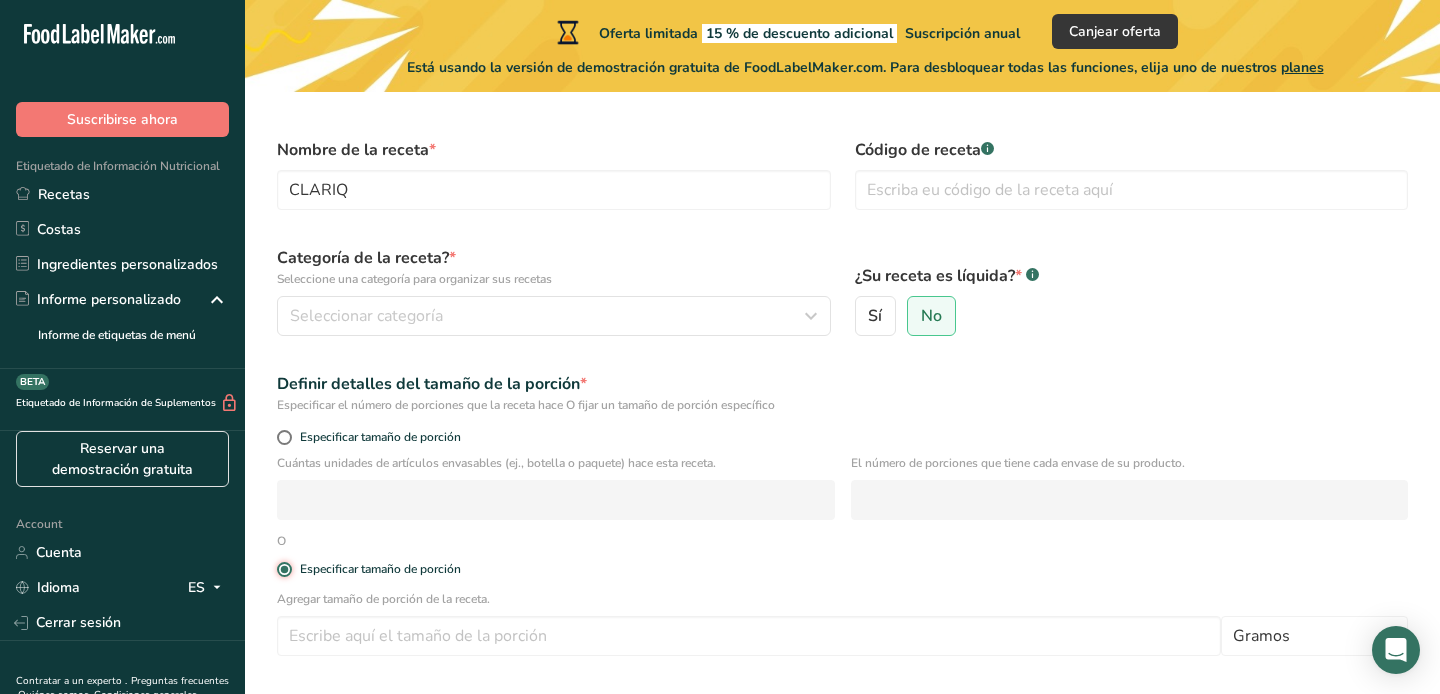 scroll, scrollTop: 14, scrollLeft: 0, axis: vertical 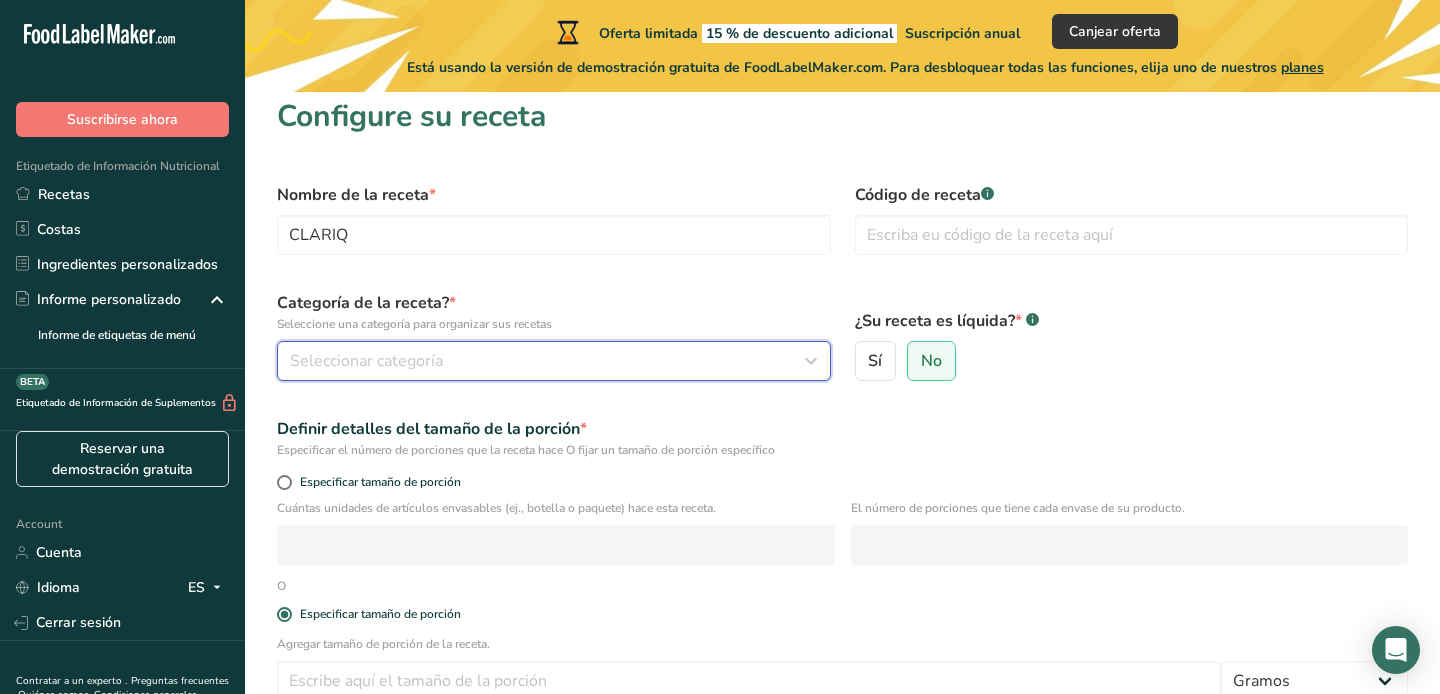 click on "Seleccionar categoría" at bounding box center [548, 361] 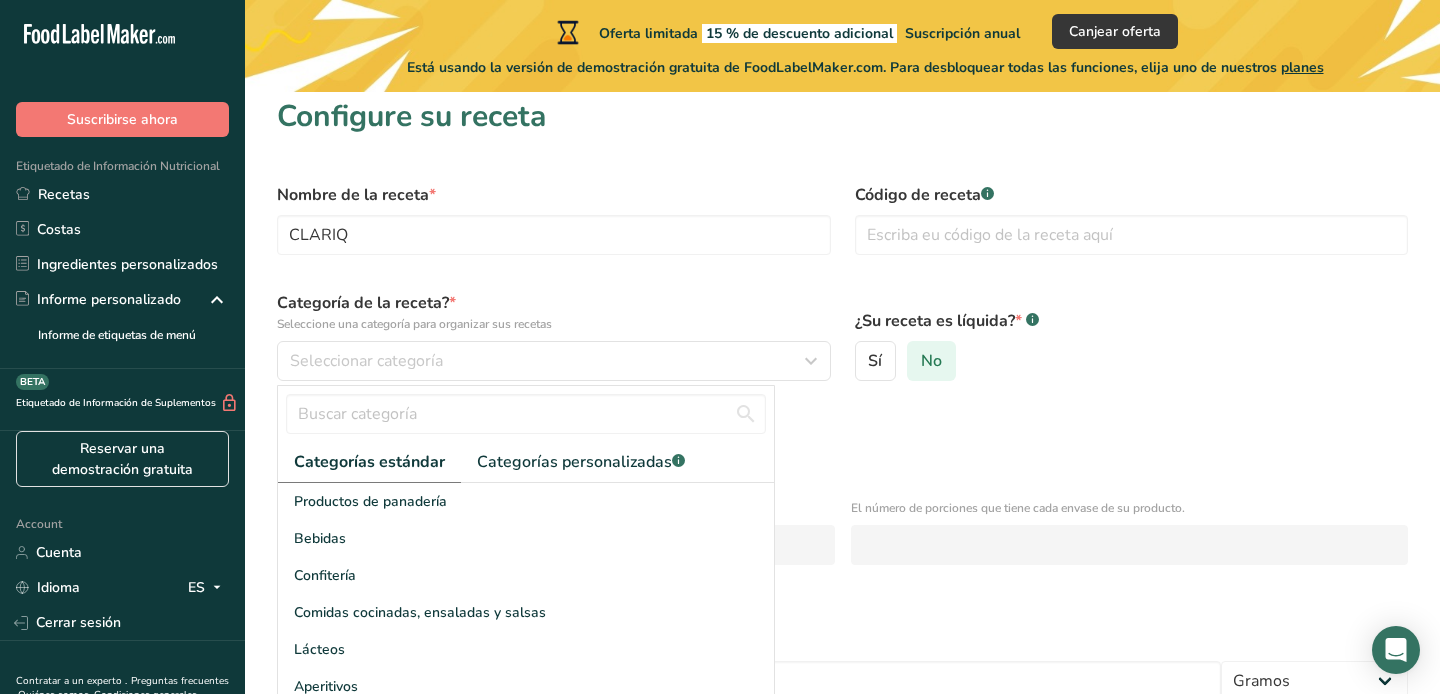 click on "No" at bounding box center (931, 361) 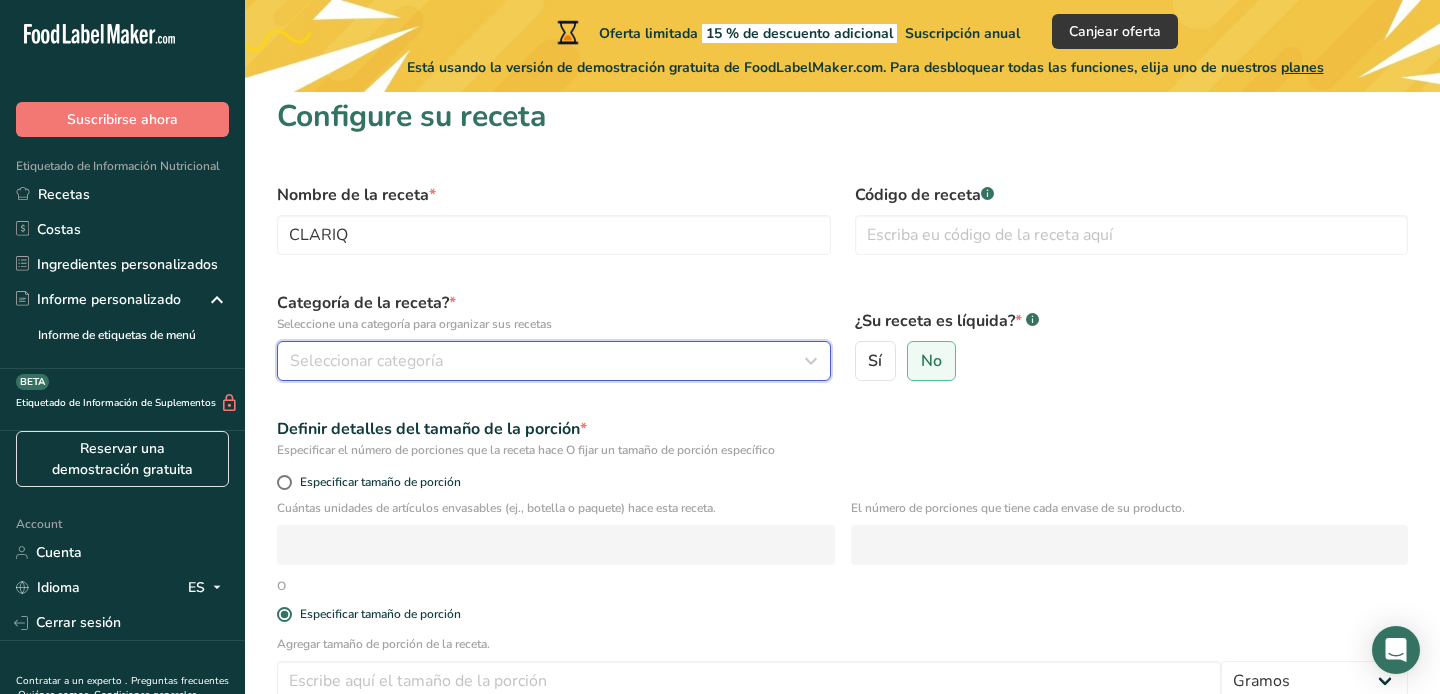 click on "Seleccionar categoría" at bounding box center [548, 361] 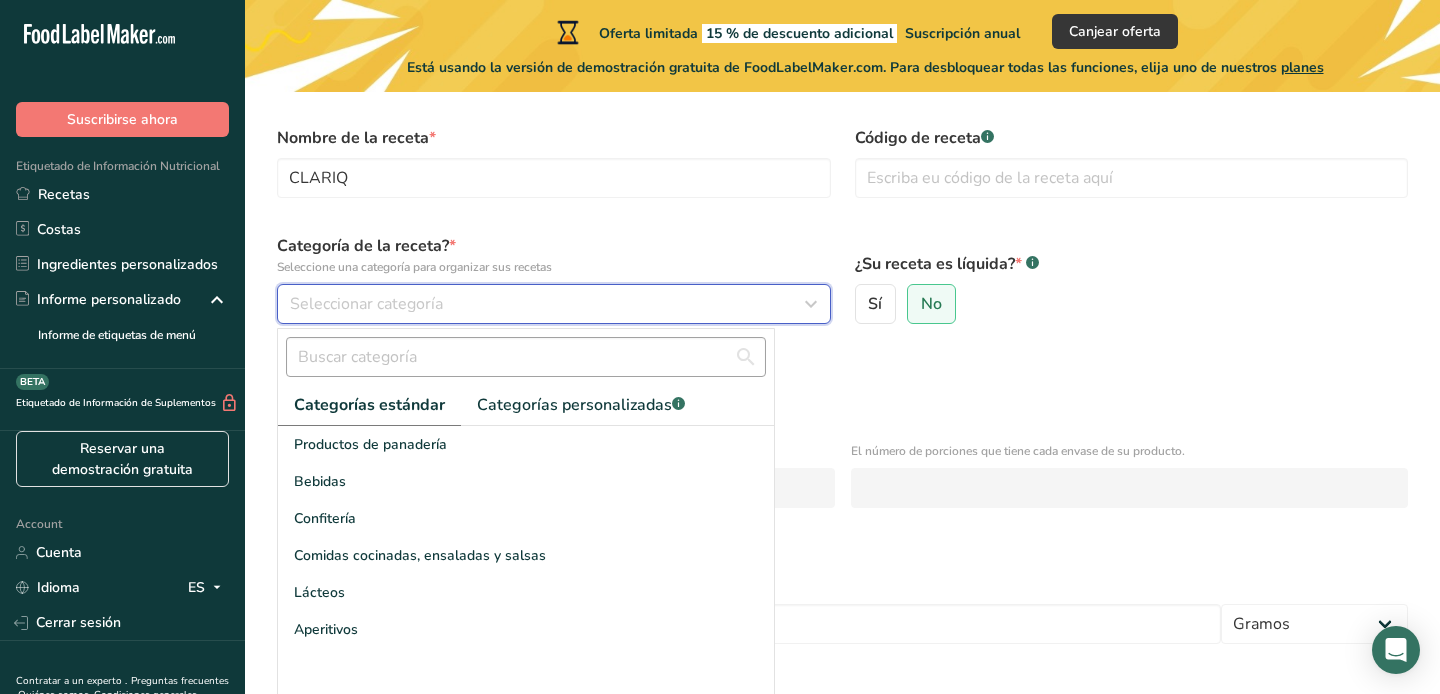 scroll, scrollTop: 80, scrollLeft: 0, axis: vertical 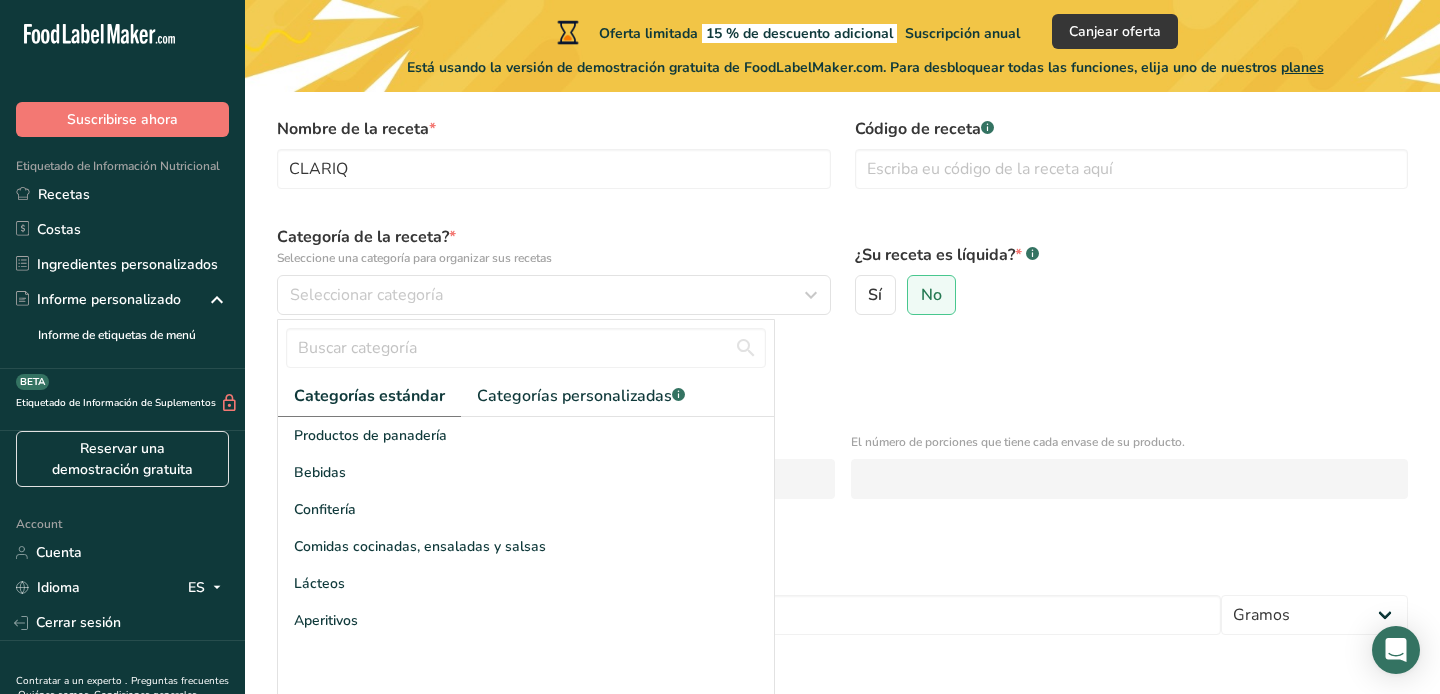 click on "Especificar el número de porciones que la receta hace O fijar un tamaño de porción específico" at bounding box center [842, 384] 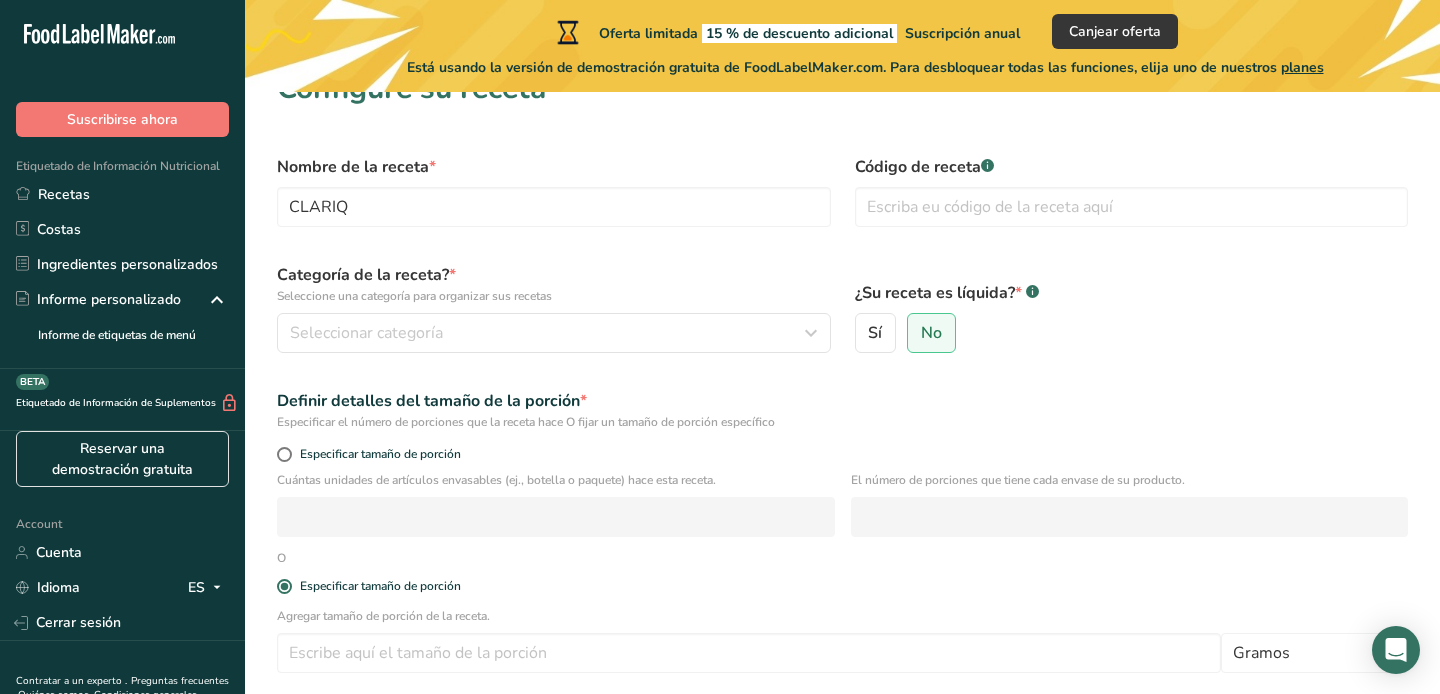 scroll, scrollTop: 28, scrollLeft: 0, axis: vertical 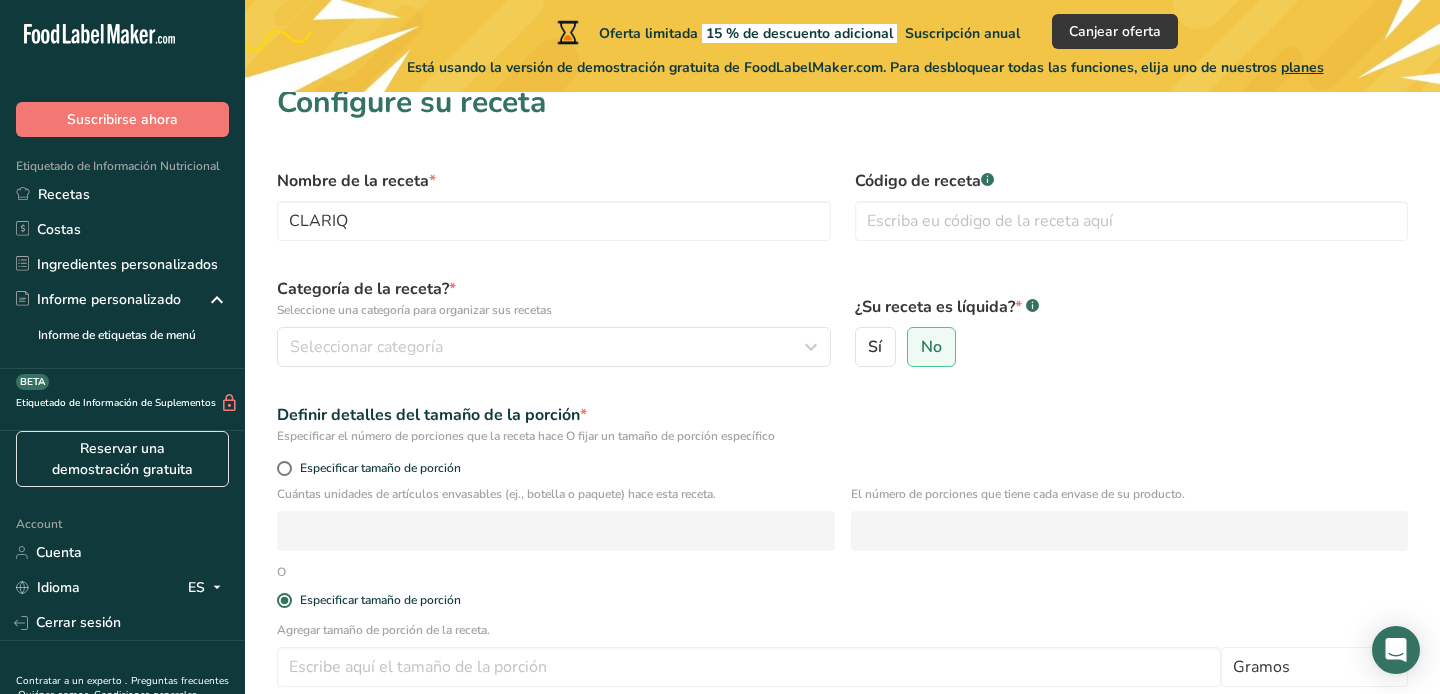 click on "planes" at bounding box center [1302, 67] 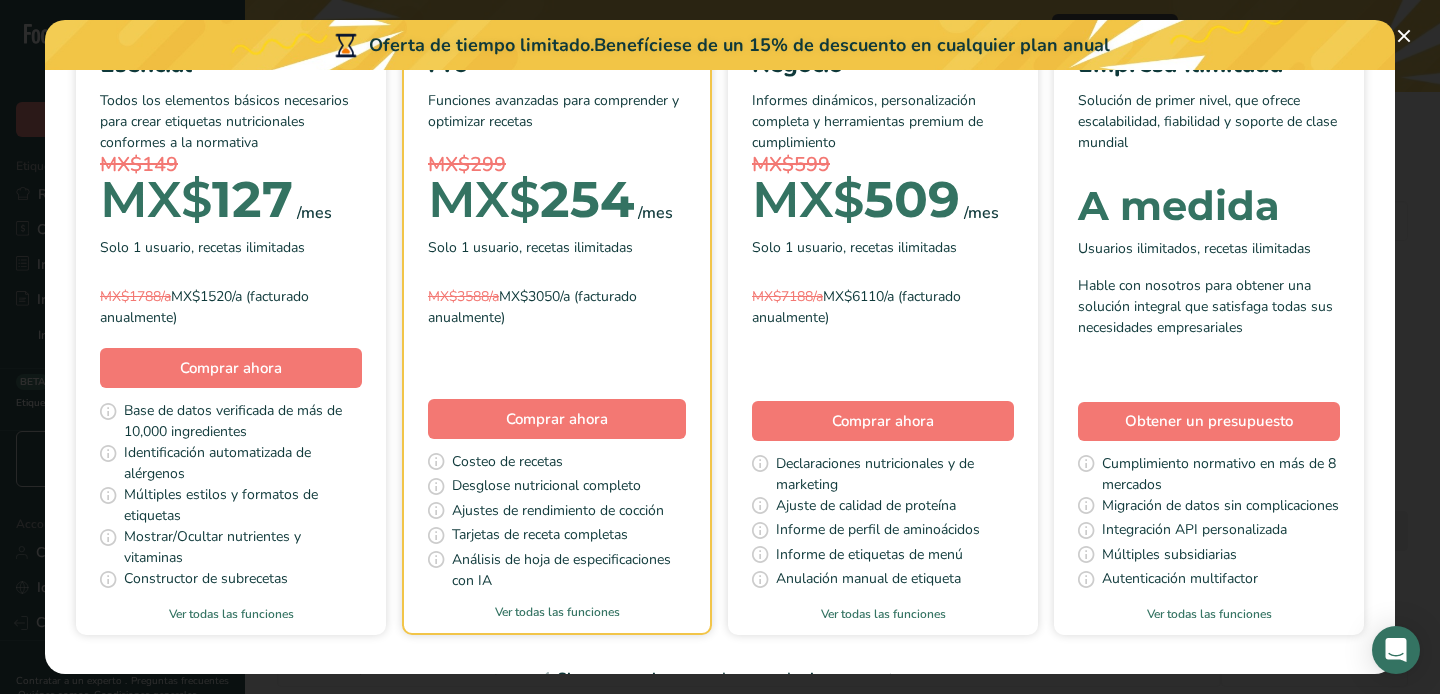 scroll, scrollTop: 214, scrollLeft: 0, axis: vertical 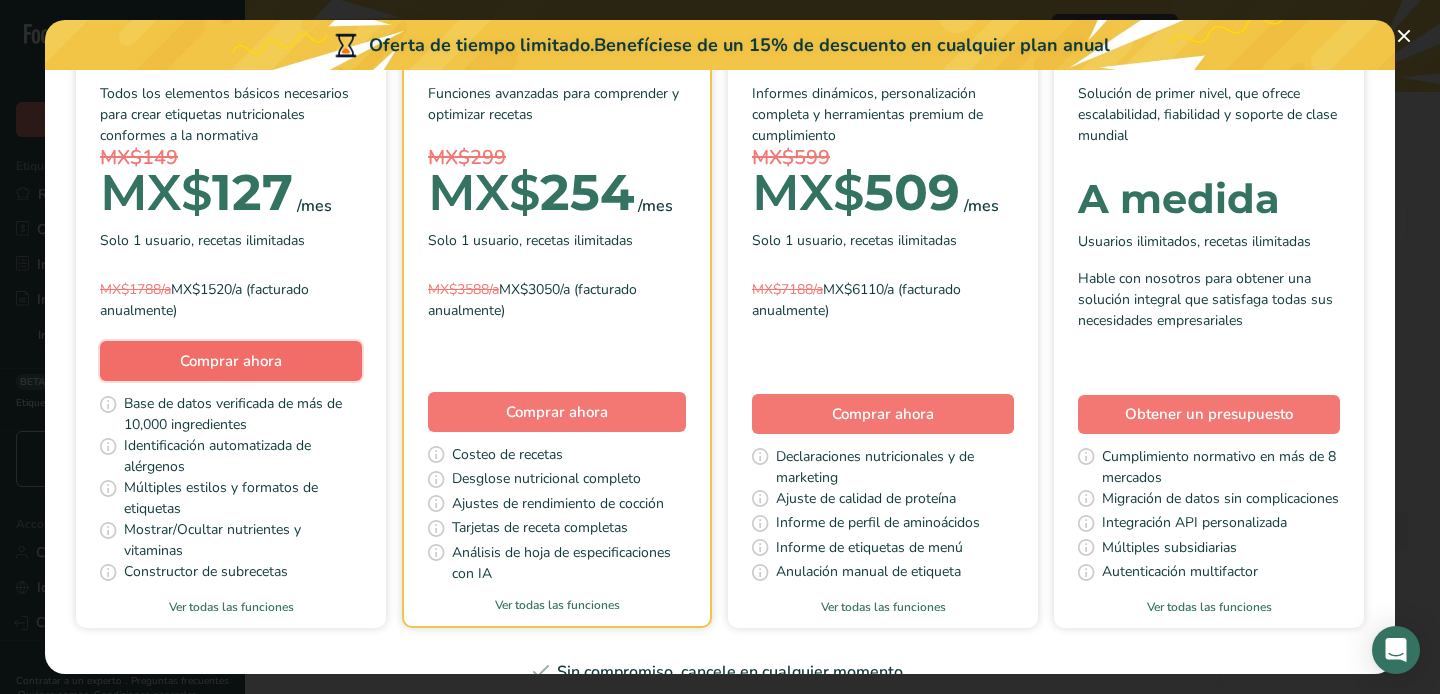 click on "Comprar ahora" at bounding box center [231, 361] 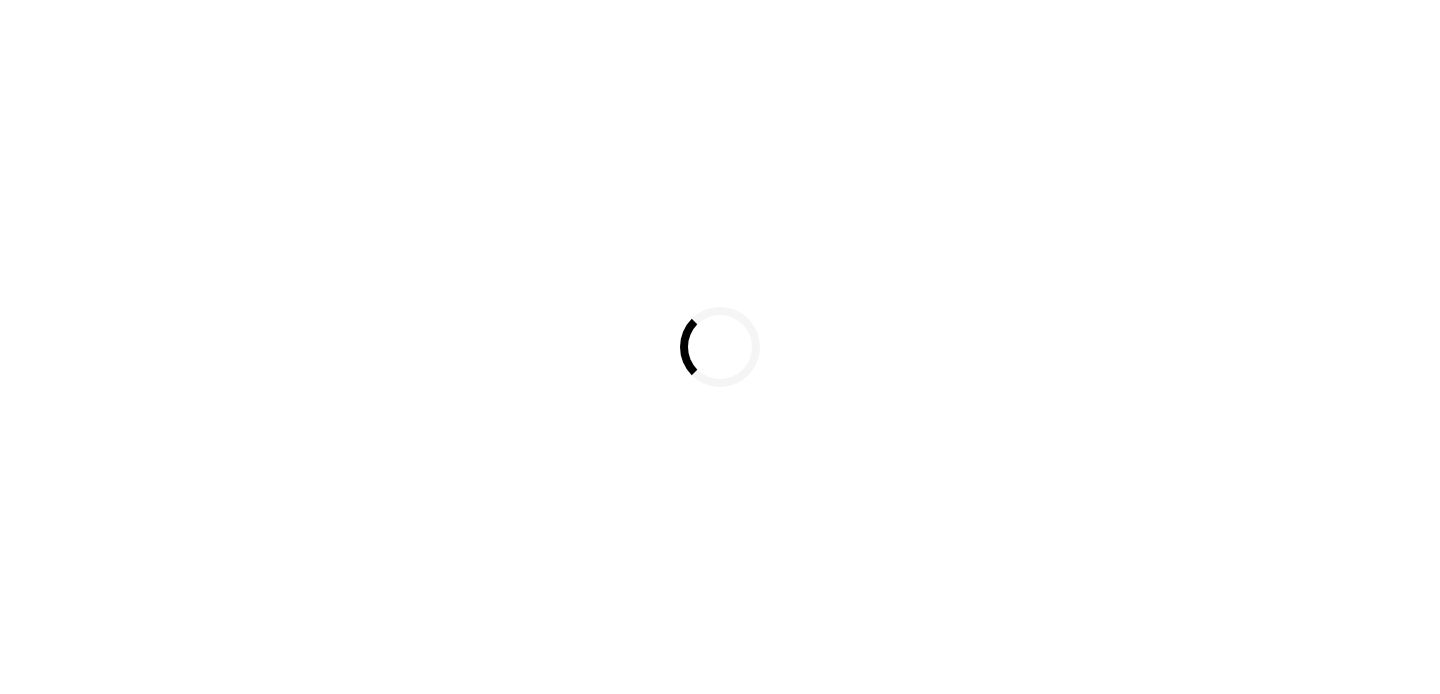 scroll, scrollTop: 0, scrollLeft: 0, axis: both 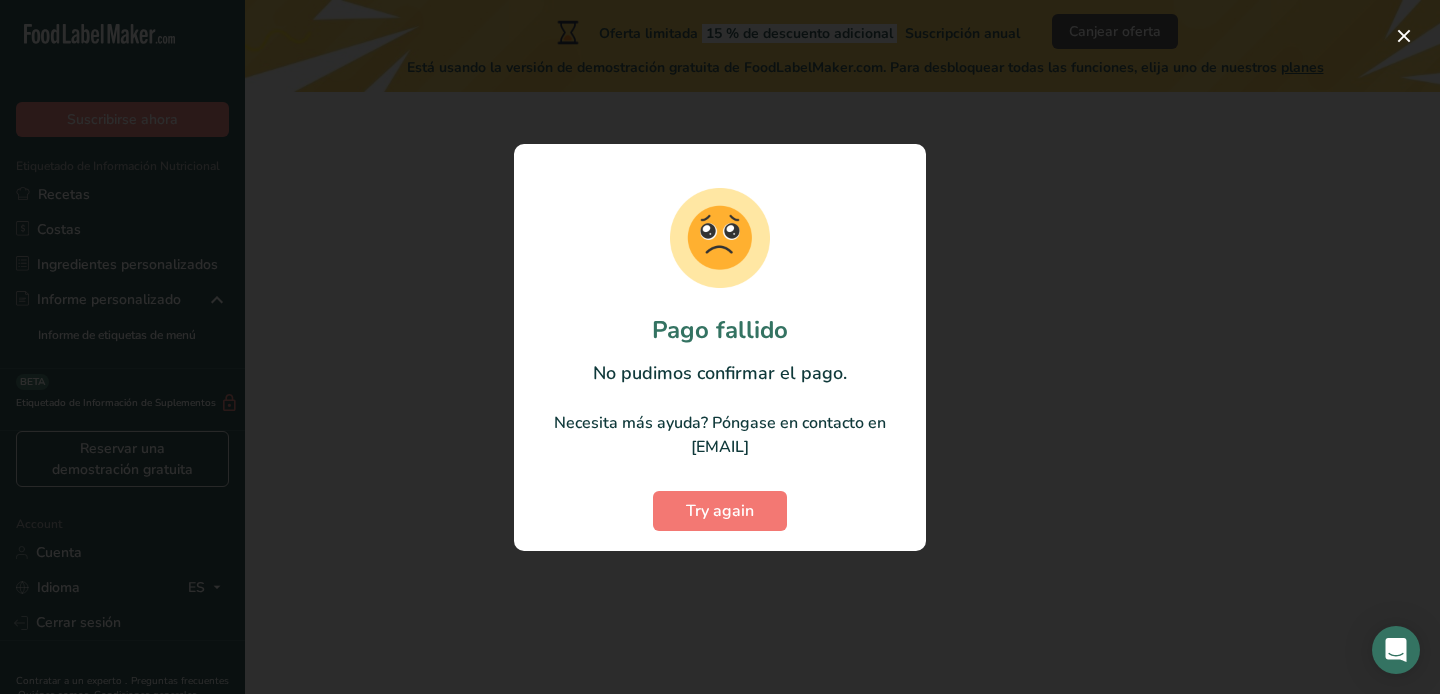 click at bounding box center (720, 347) 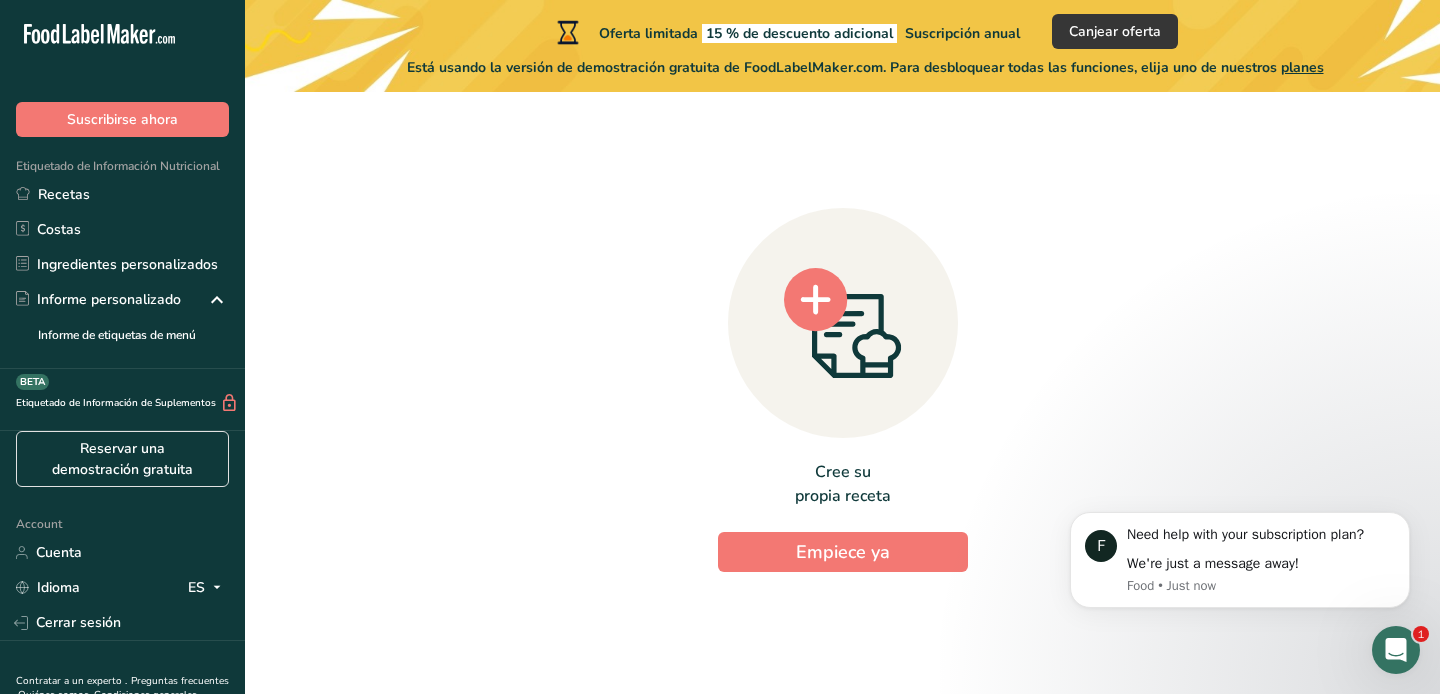 scroll, scrollTop: 0, scrollLeft: 0, axis: both 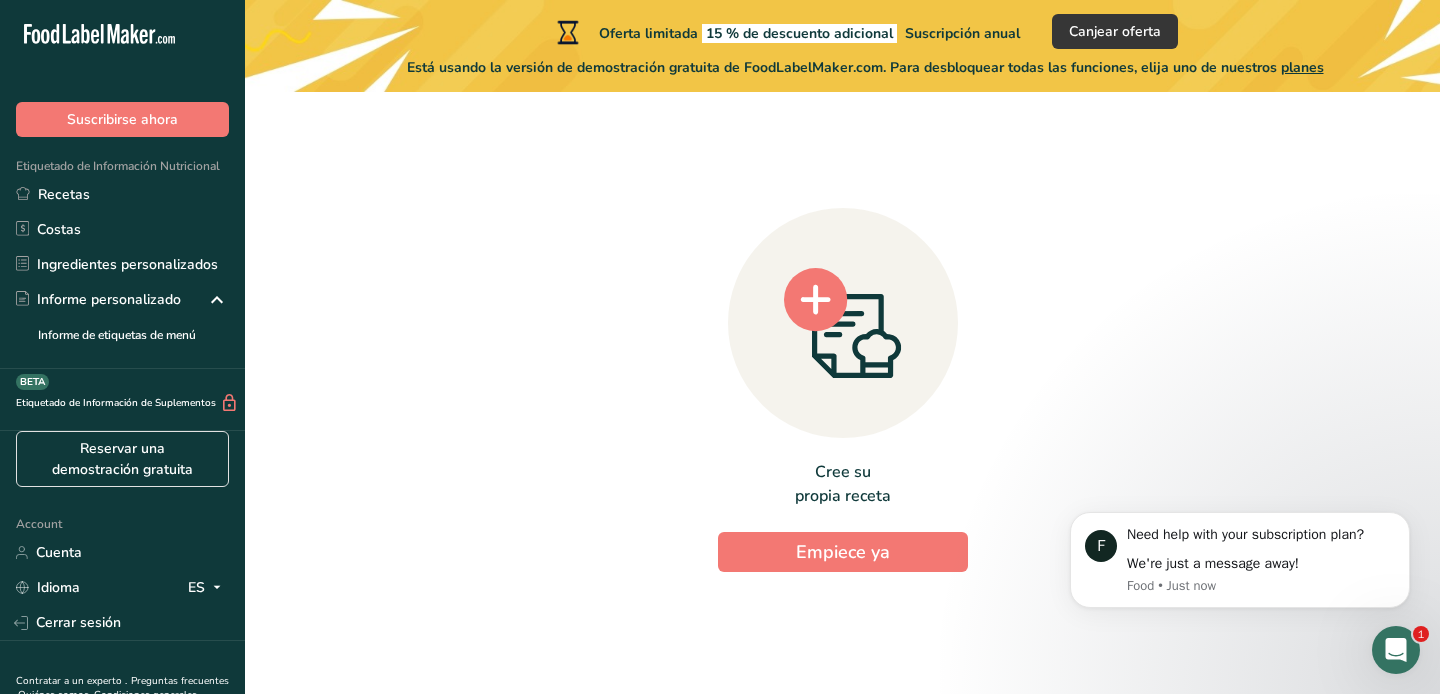 click on "planes" at bounding box center [1302, 67] 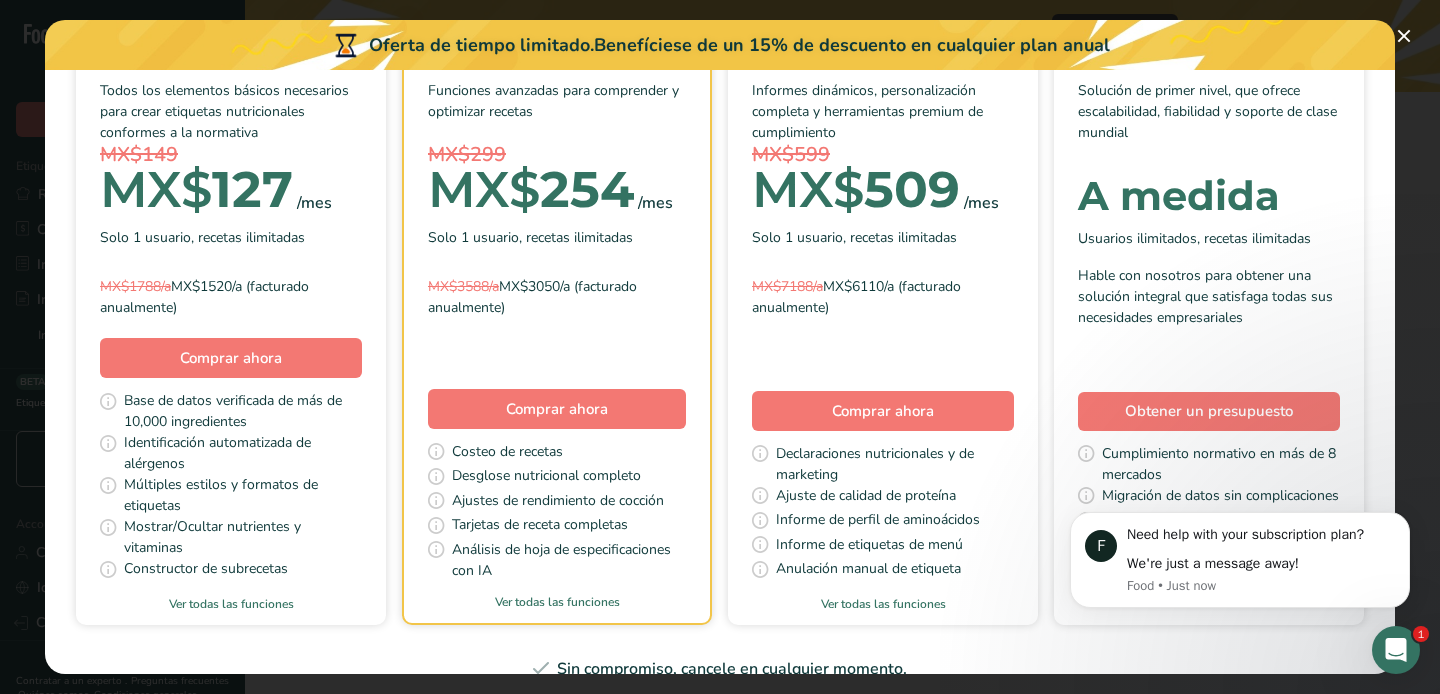 scroll, scrollTop: 248, scrollLeft: 0, axis: vertical 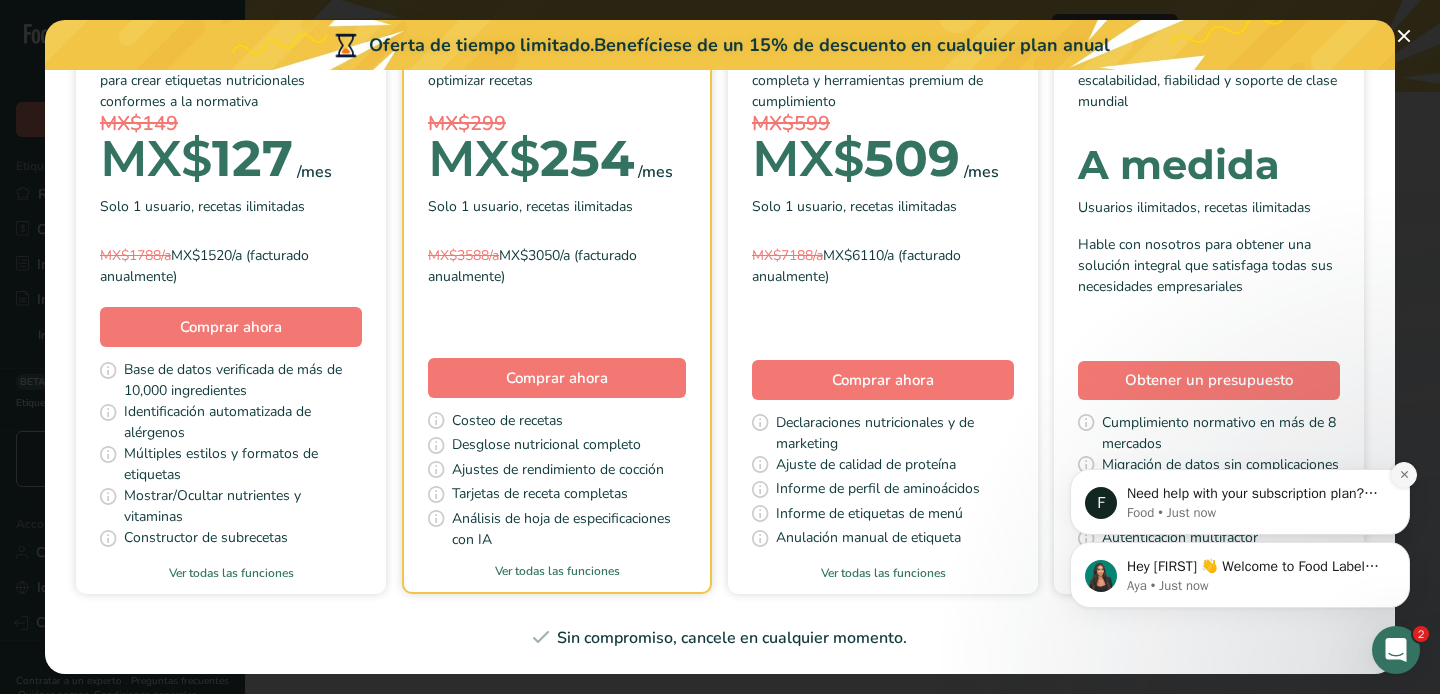 click 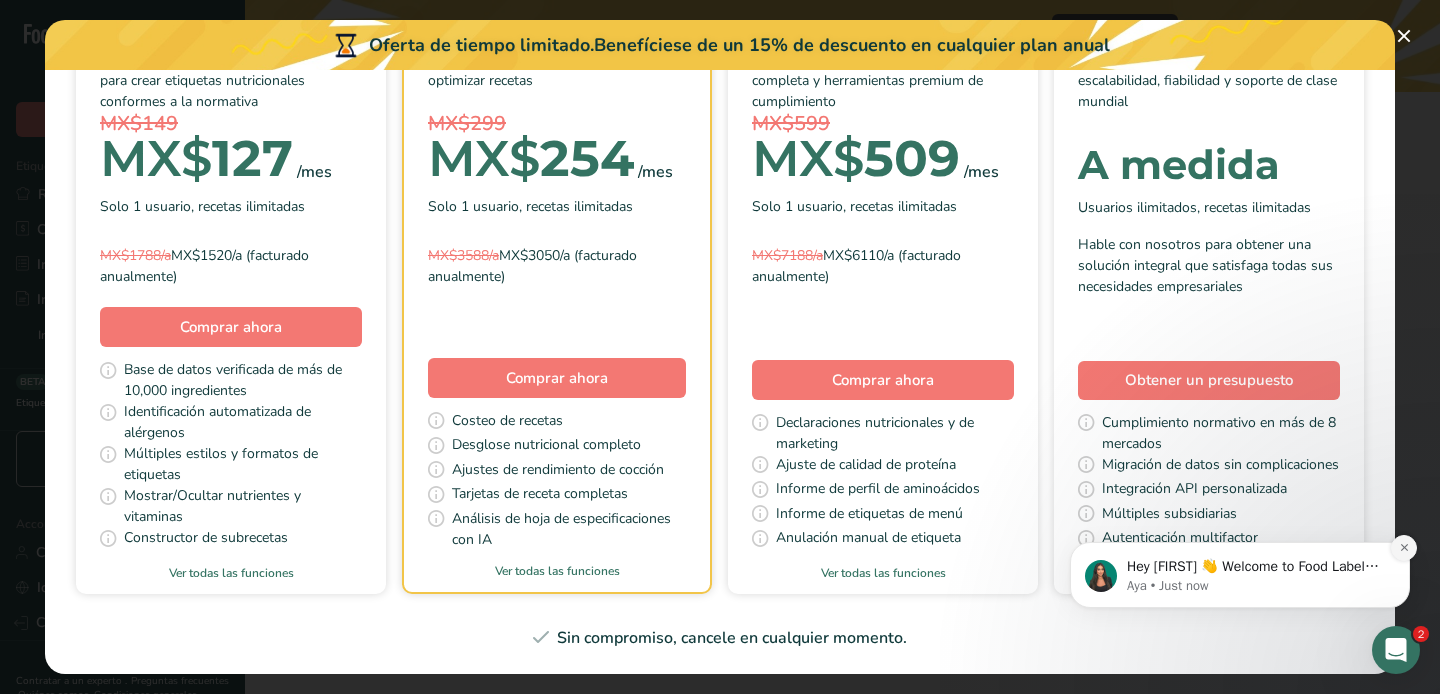 click 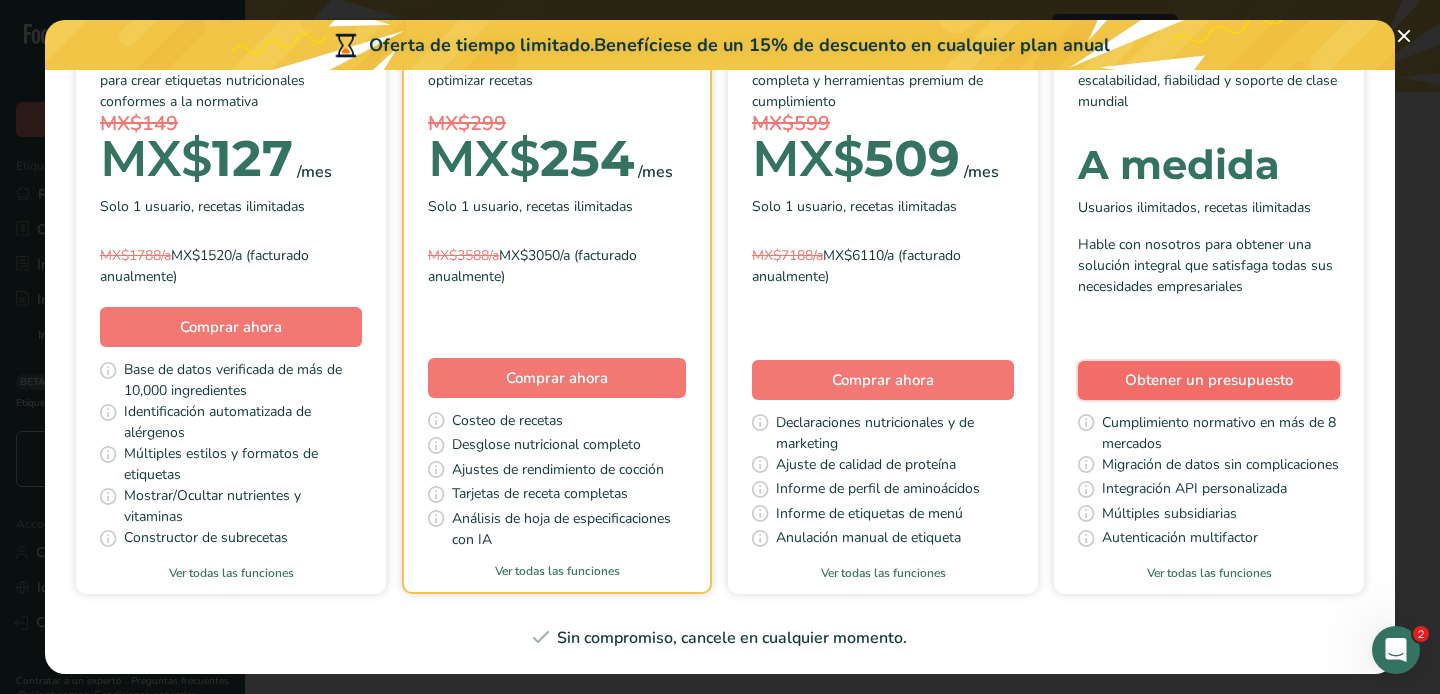 click on "Obtener un presupuesto" at bounding box center (1209, 380) 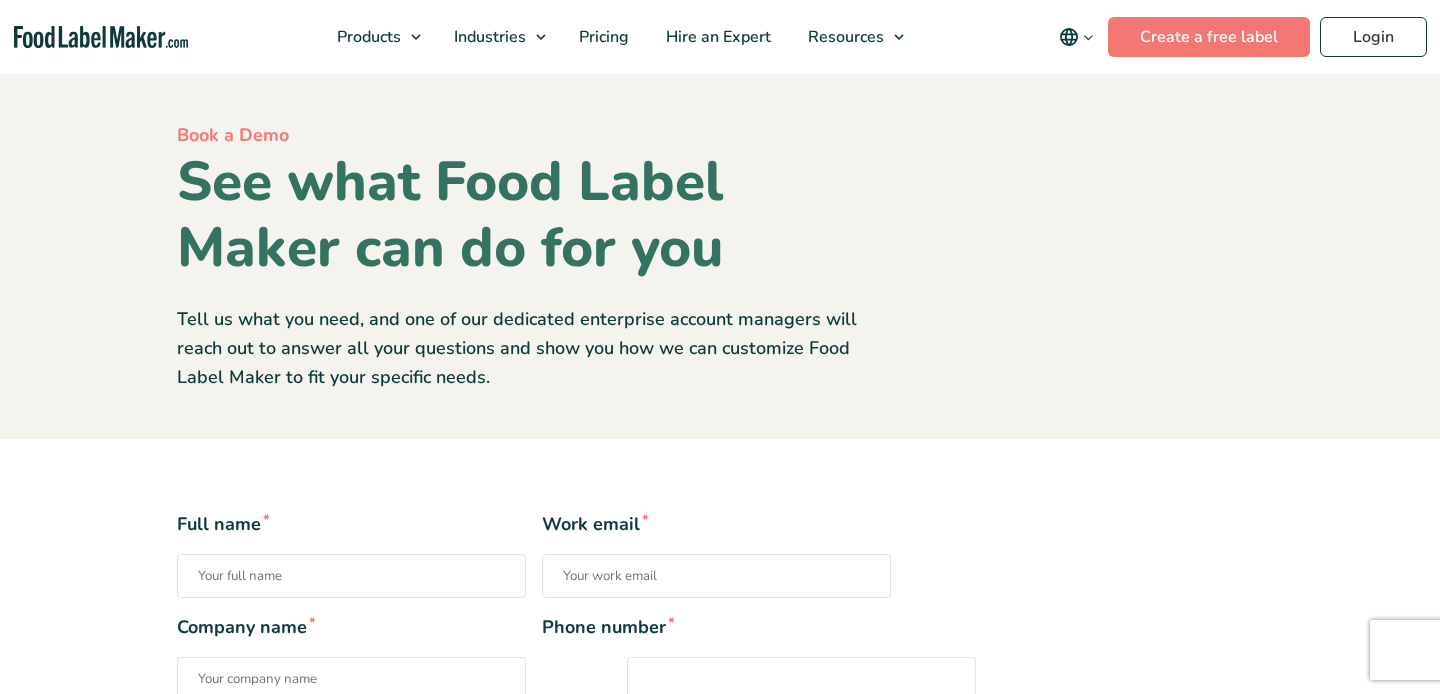 scroll, scrollTop: 48, scrollLeft: 0, axis: vertical 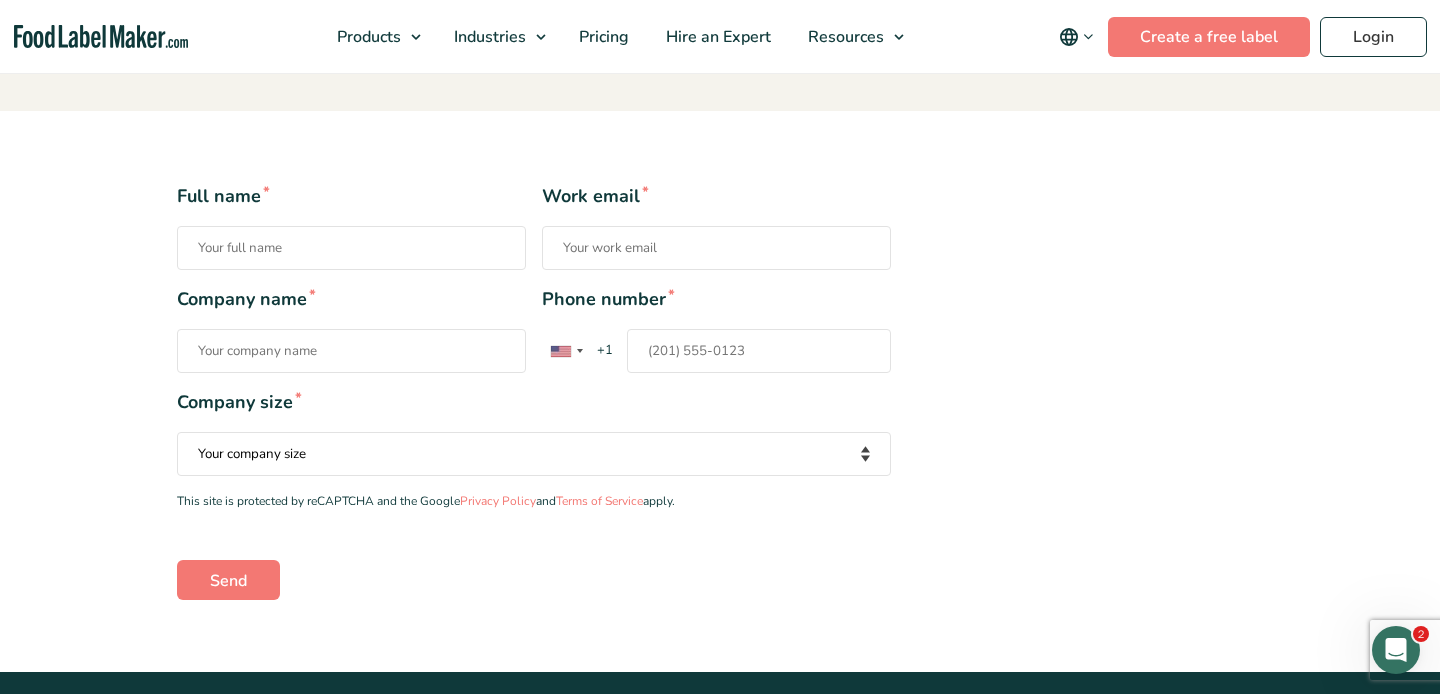 click on "Full name *" at bounding box center [351, 248] 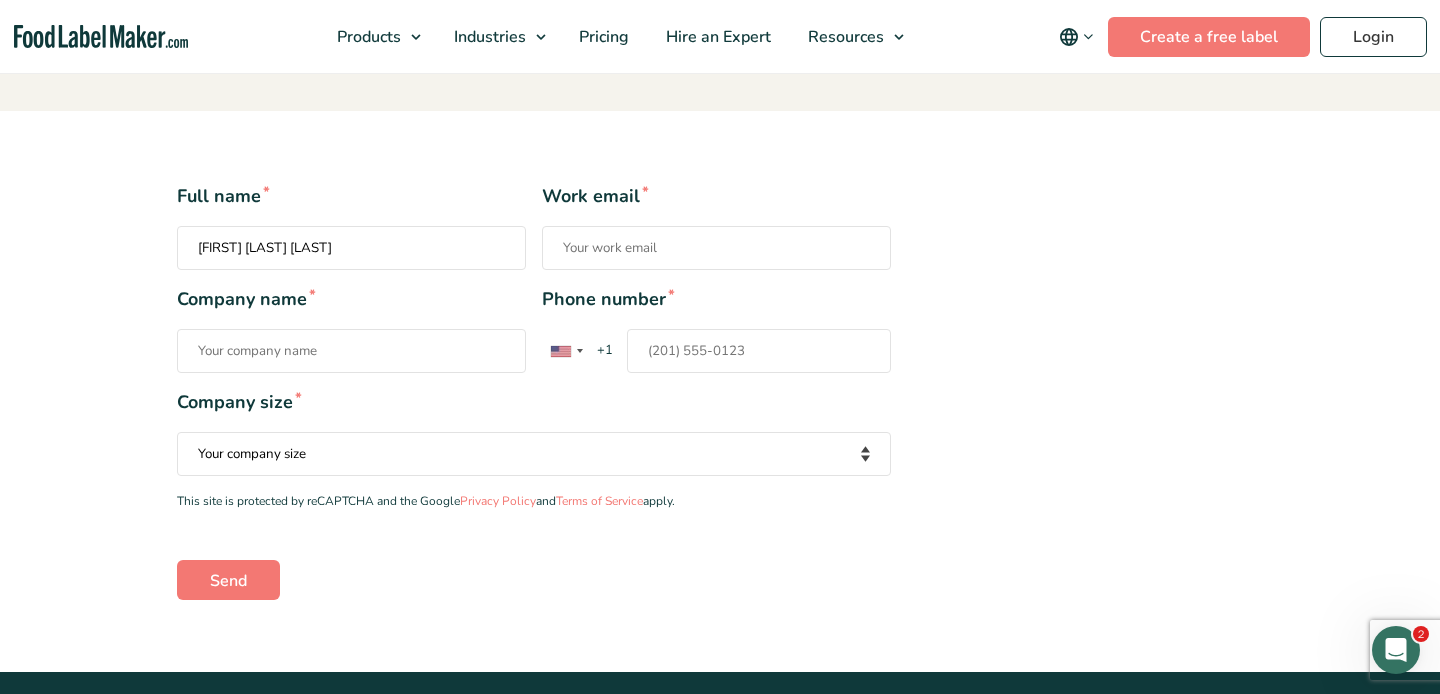 type on "manriquemd@yahoo.com" 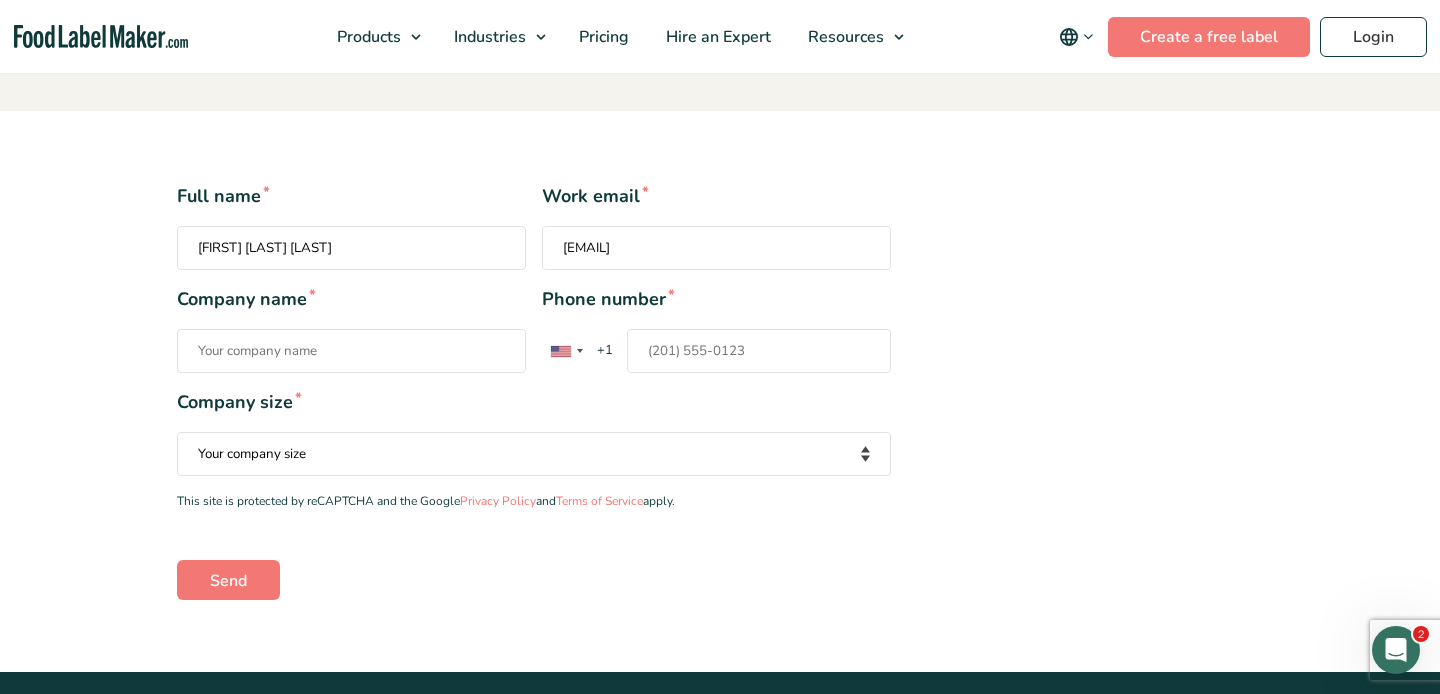 type on "mags800610fp7" 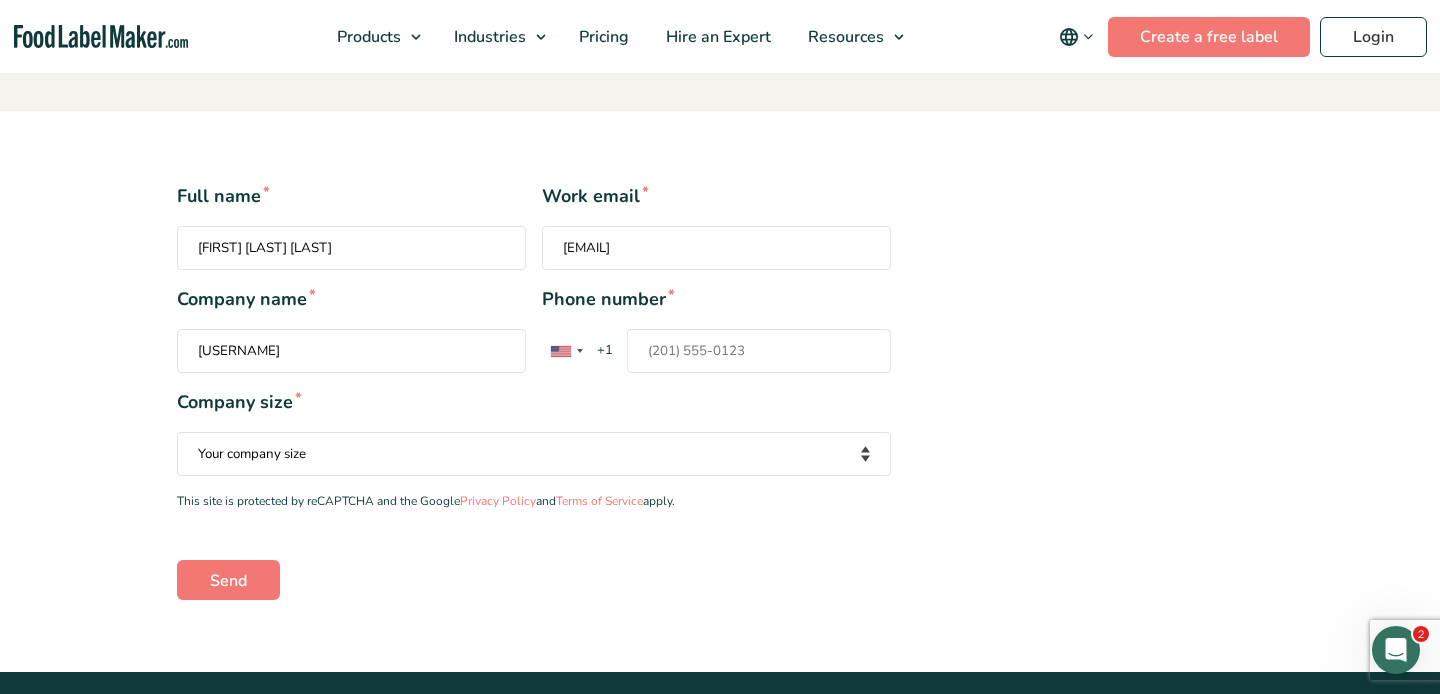type on "+525576778206" 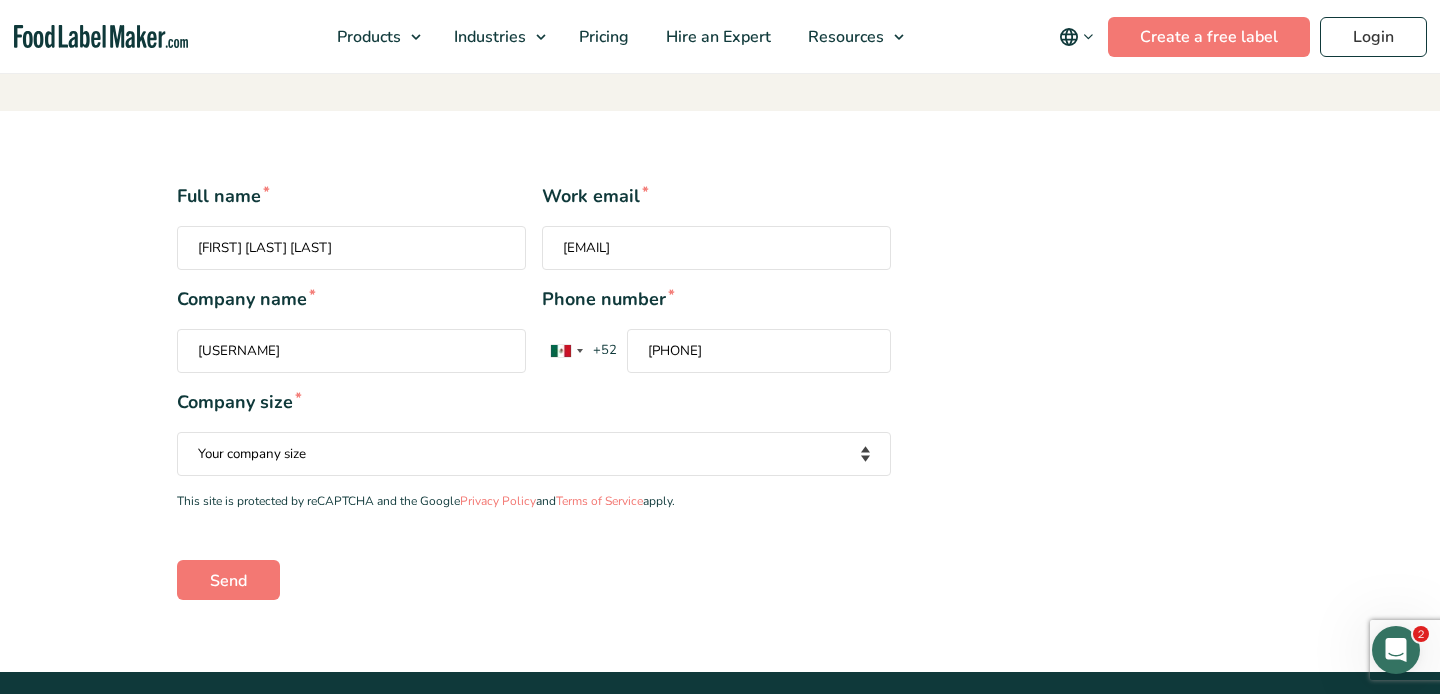 click on "mags800610fp7" at bounding box center (351, 351) 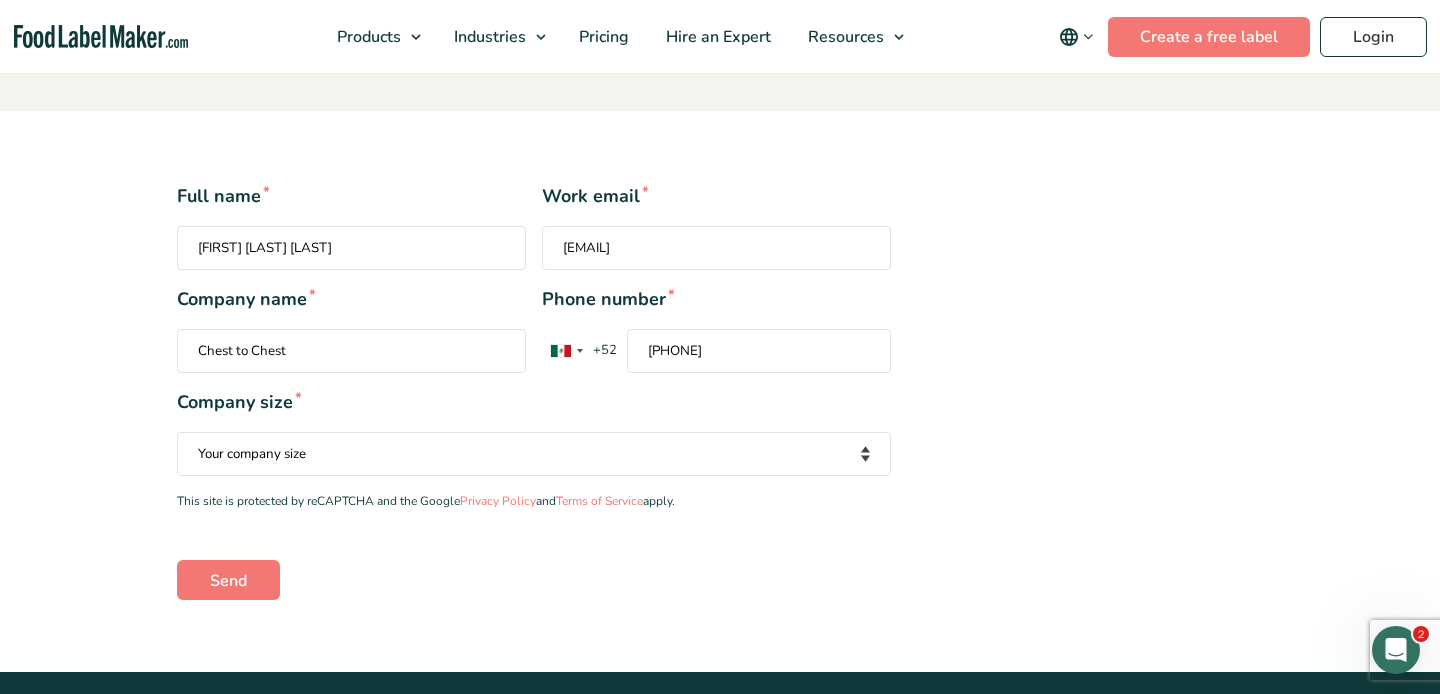 type on "Chest to Chest" 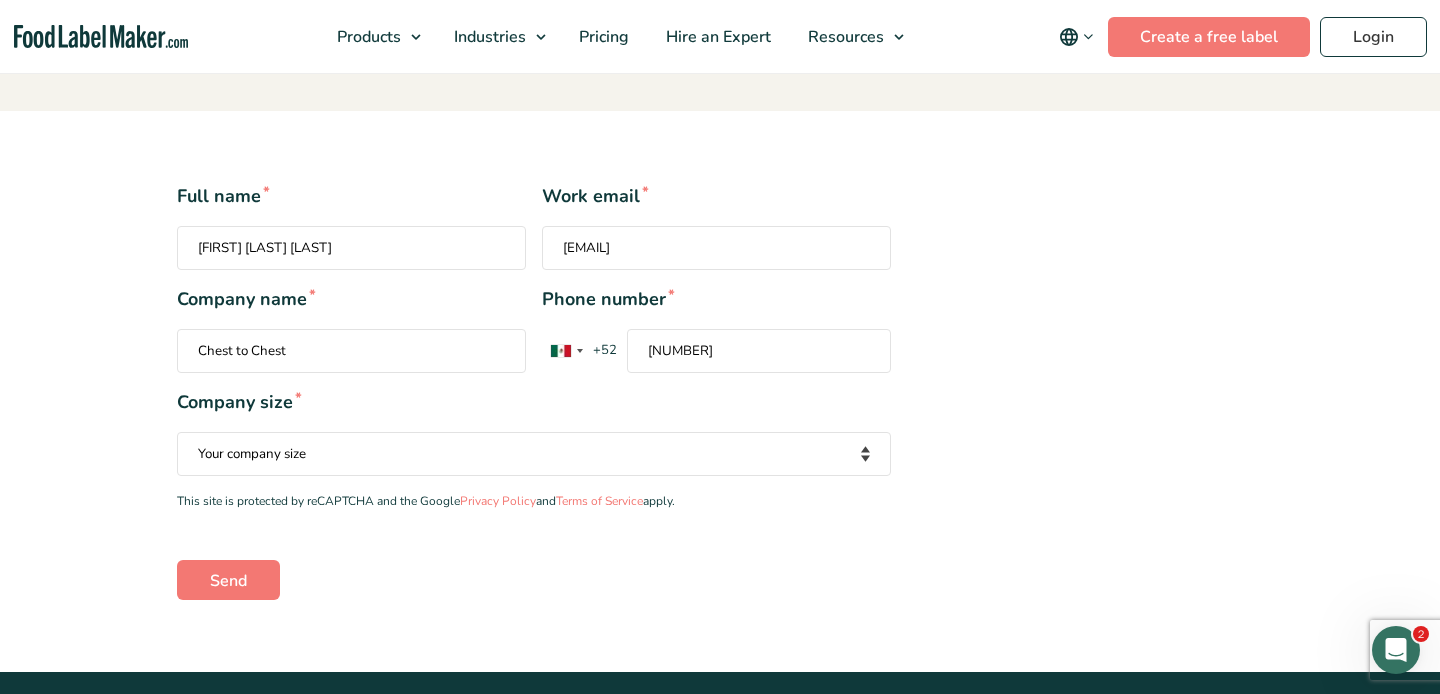 type on "5514519756" 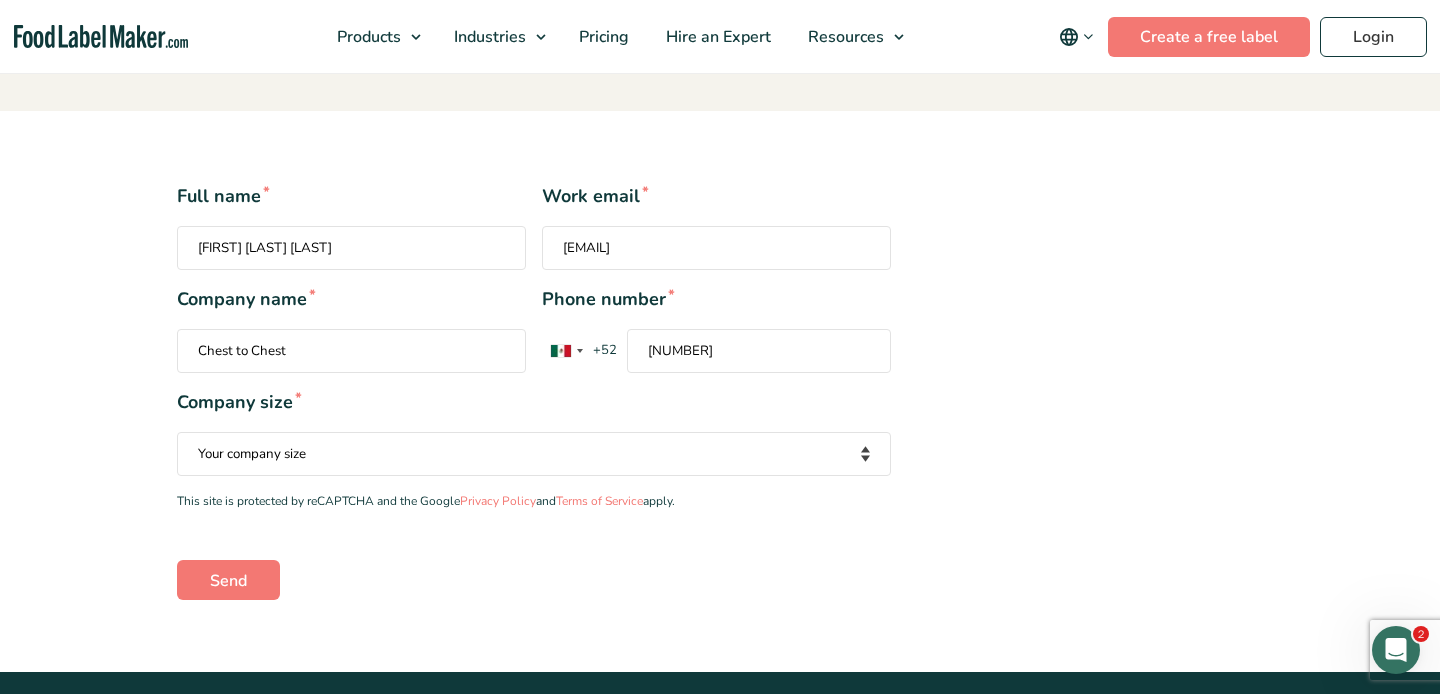 click on "Your company size Fewer than 10 Employees 10 to 50 Employees 51 to 500 Employees Over 500 Employees" at bounding box center [534, 454] 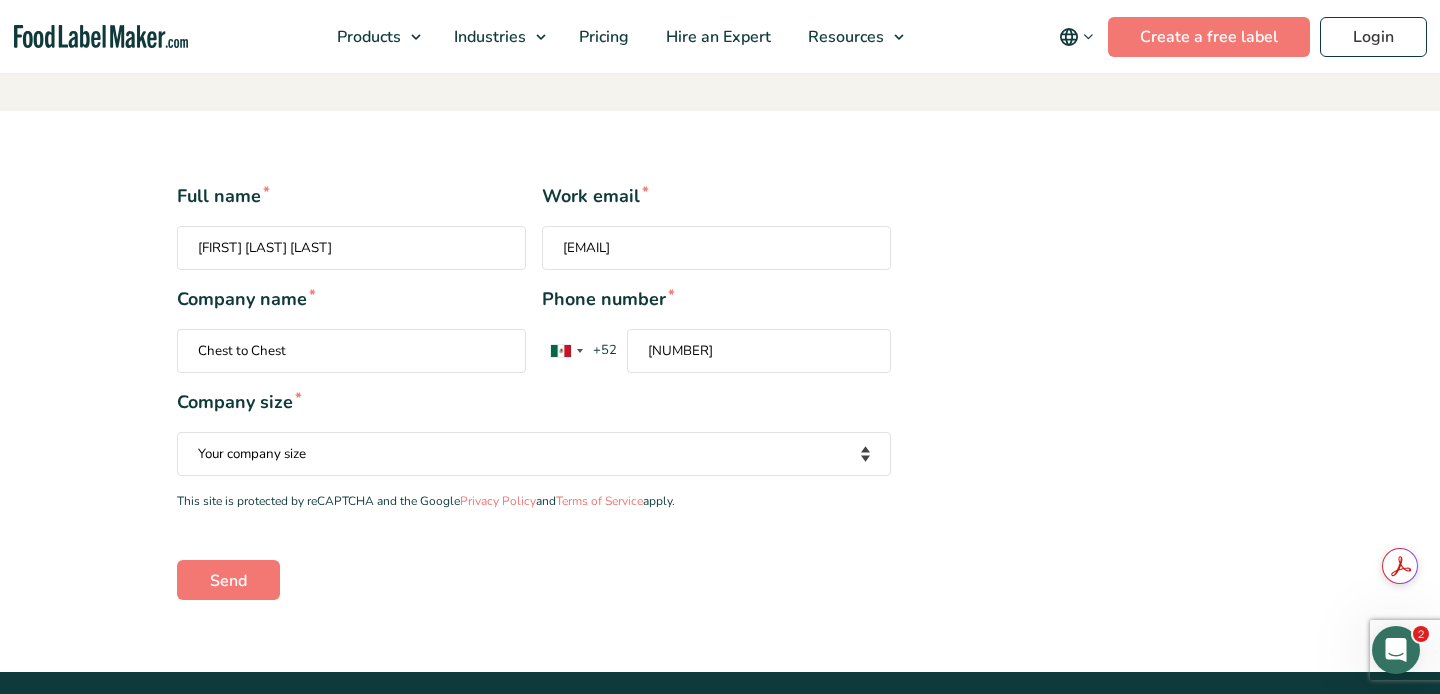 select on "Fewer than 10 Employees" 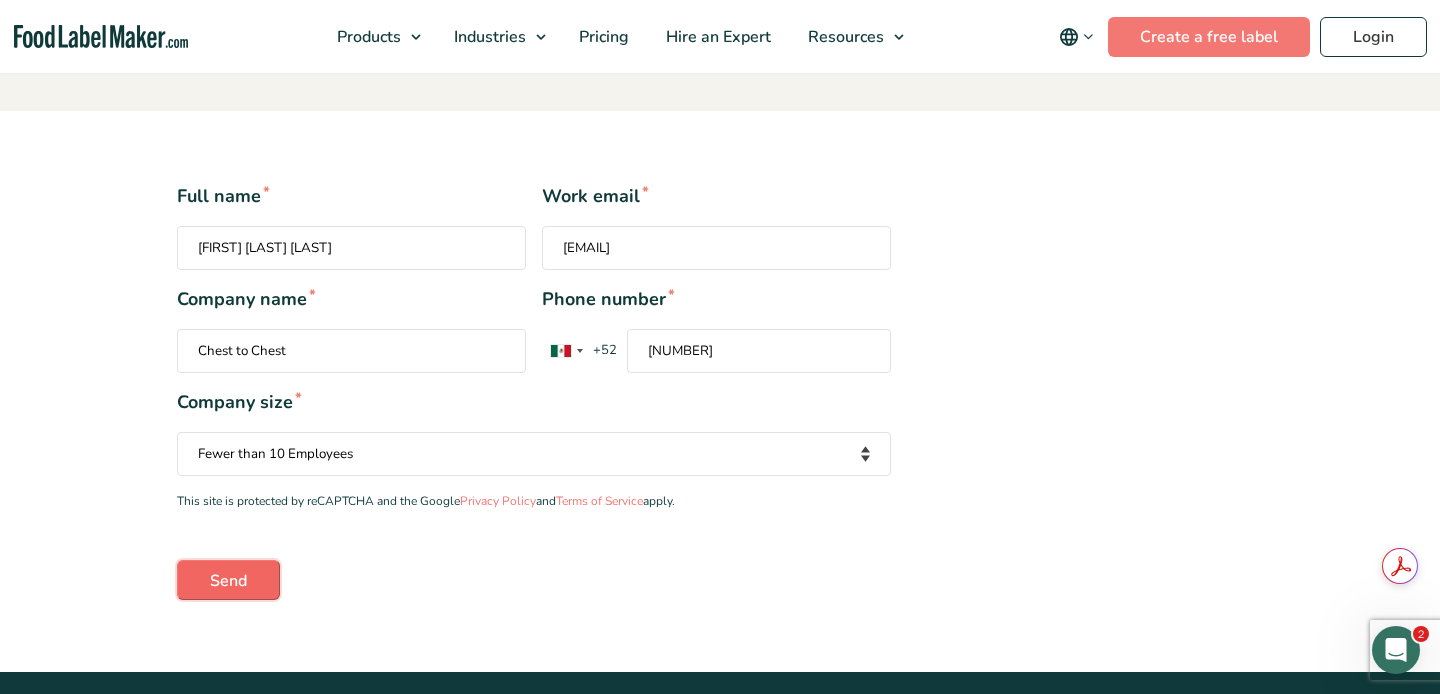 click on "Send" at bounding box center (228, 580) 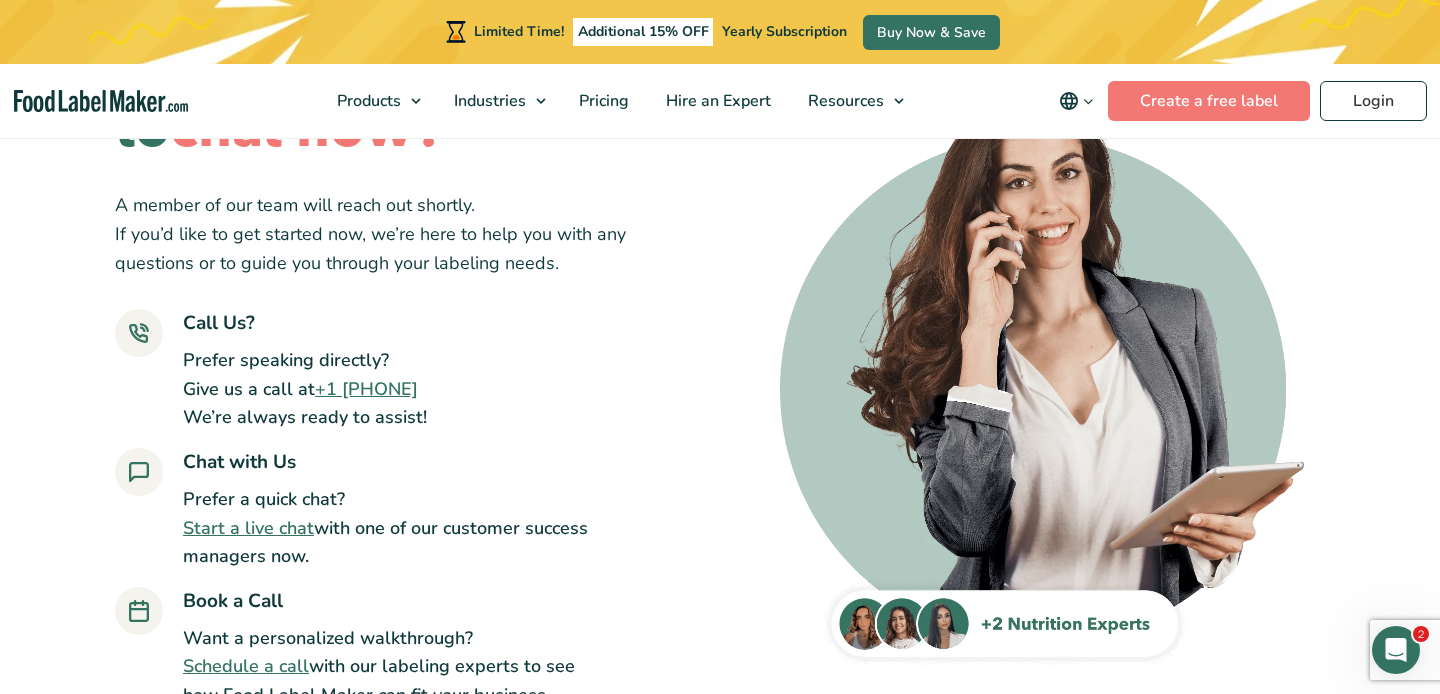 scroll, scrollTop: 0, scrollLeft: 0, axis: both 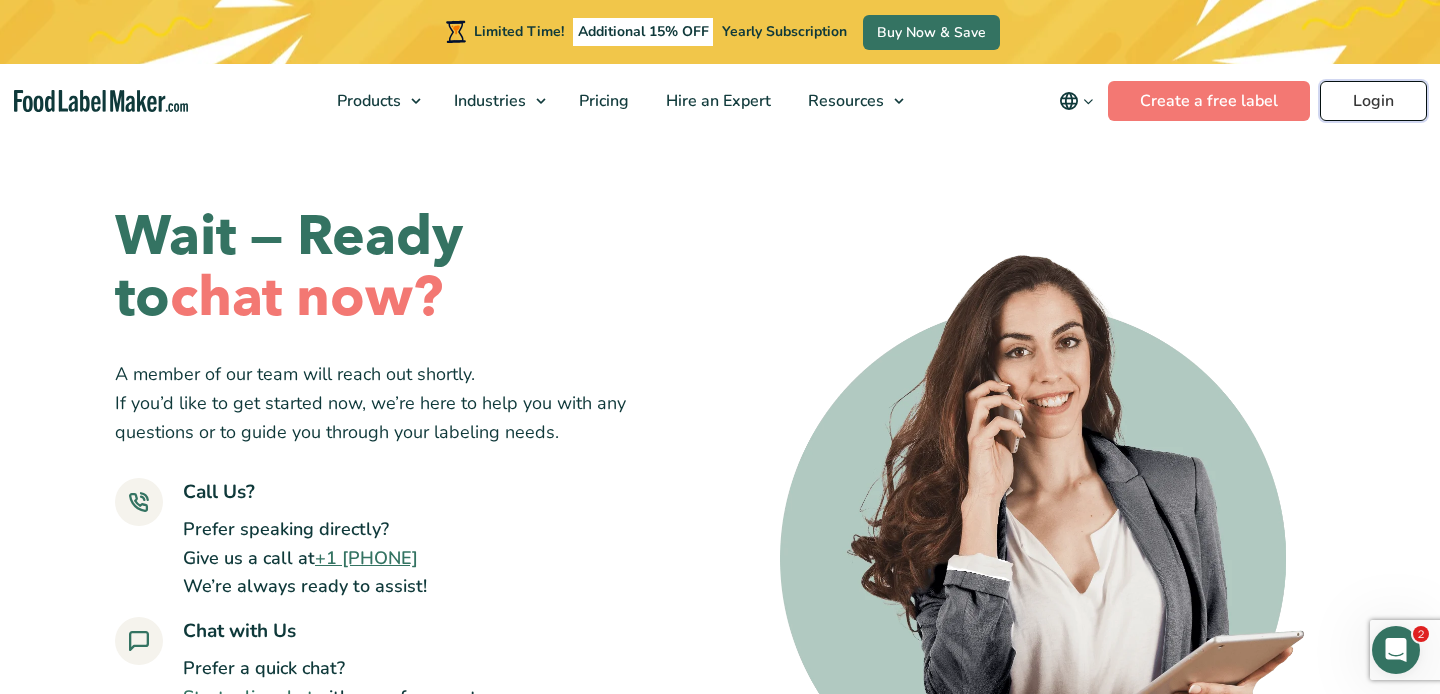 click on "Login" at bounding box center (1373, 101) 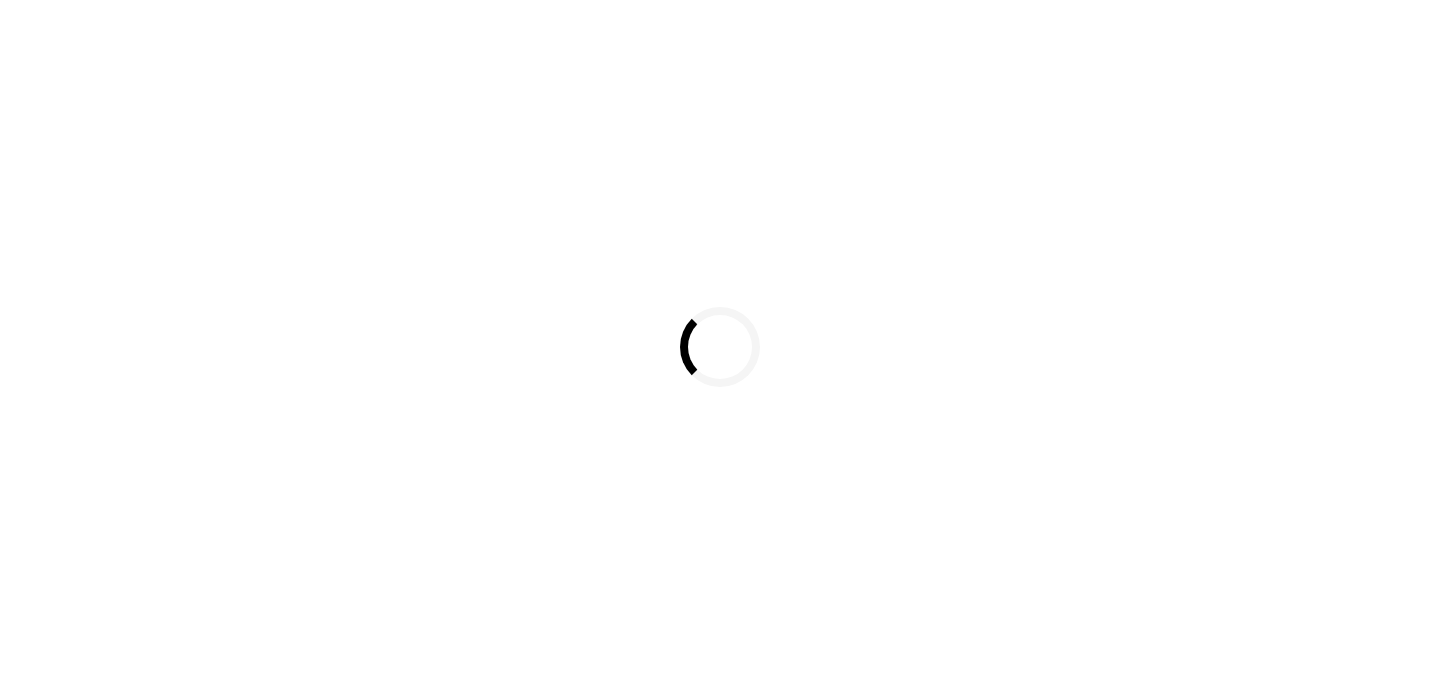 scroll, scrollTop: 0, scrollLeft: 0, axis: both 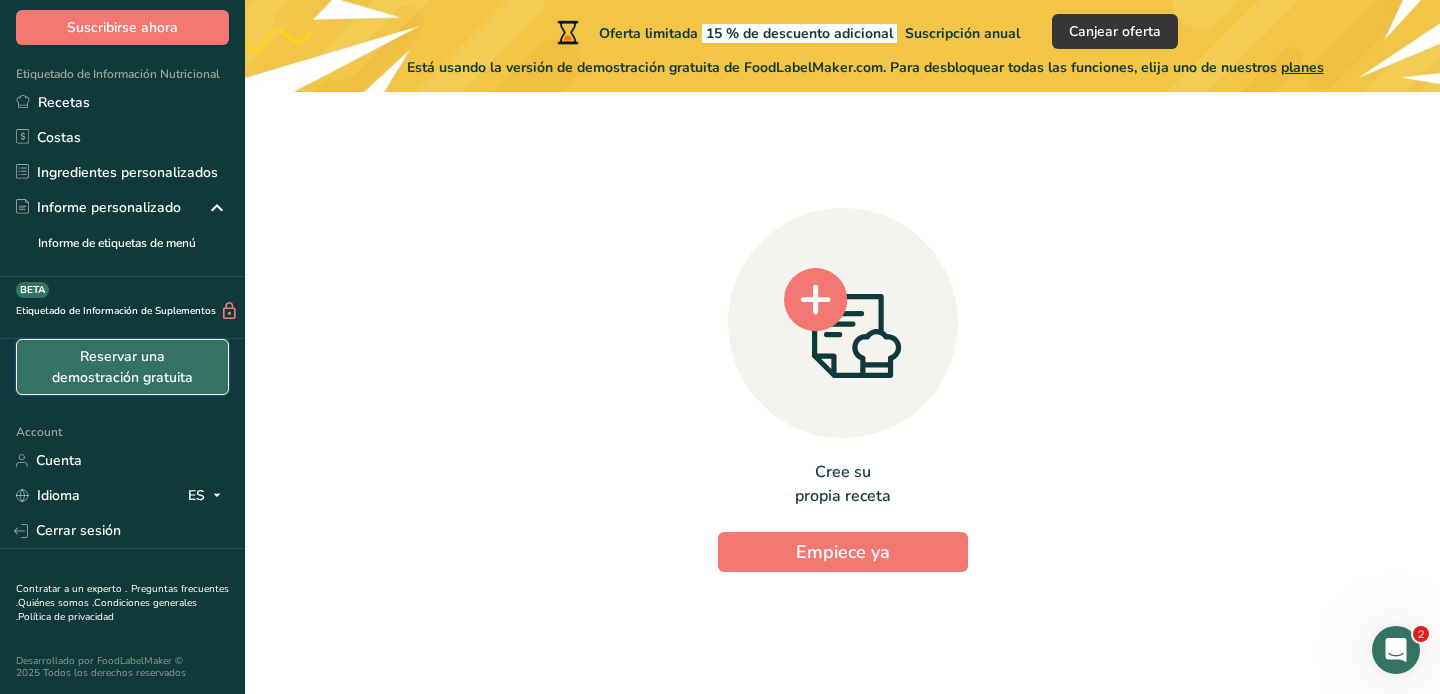 click on "Reservar una demostración gratuita" at bounding box center (122, 367) 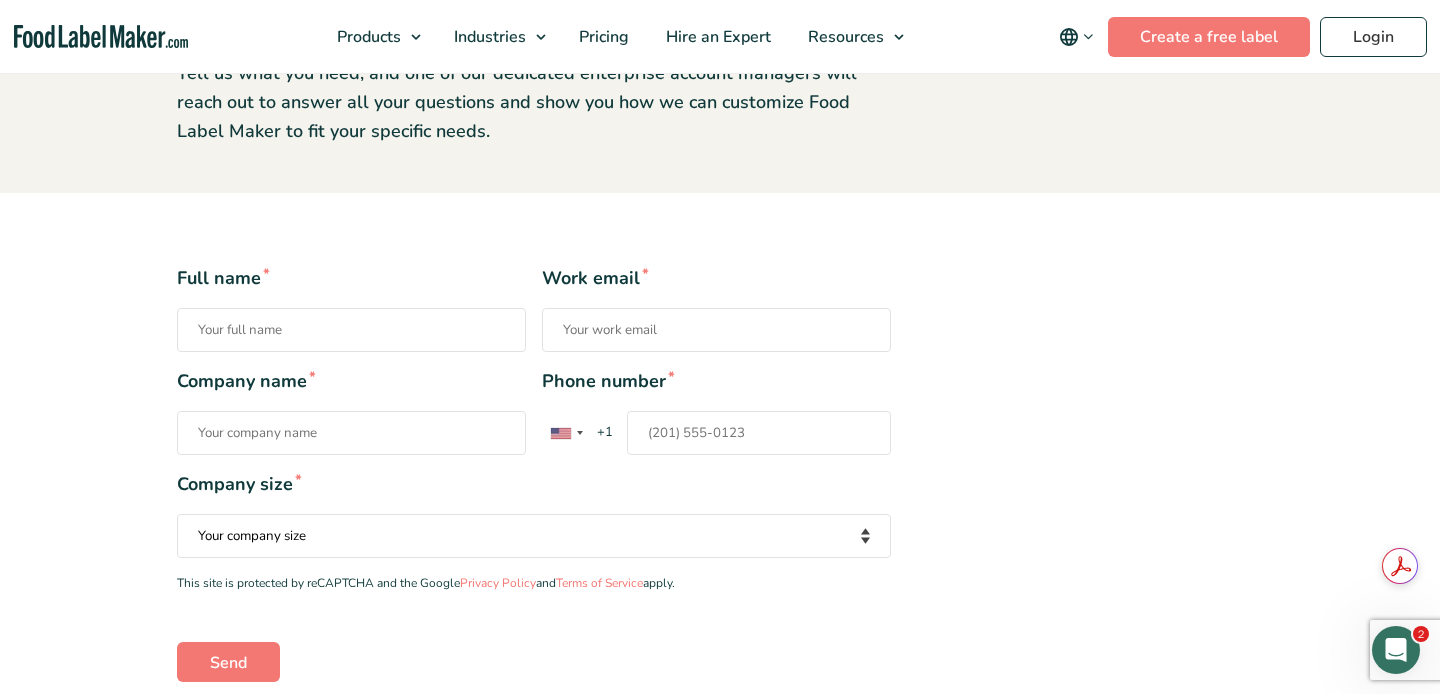 scroll, scrollTop: 479, scrollLeft: 0, axis: vertical 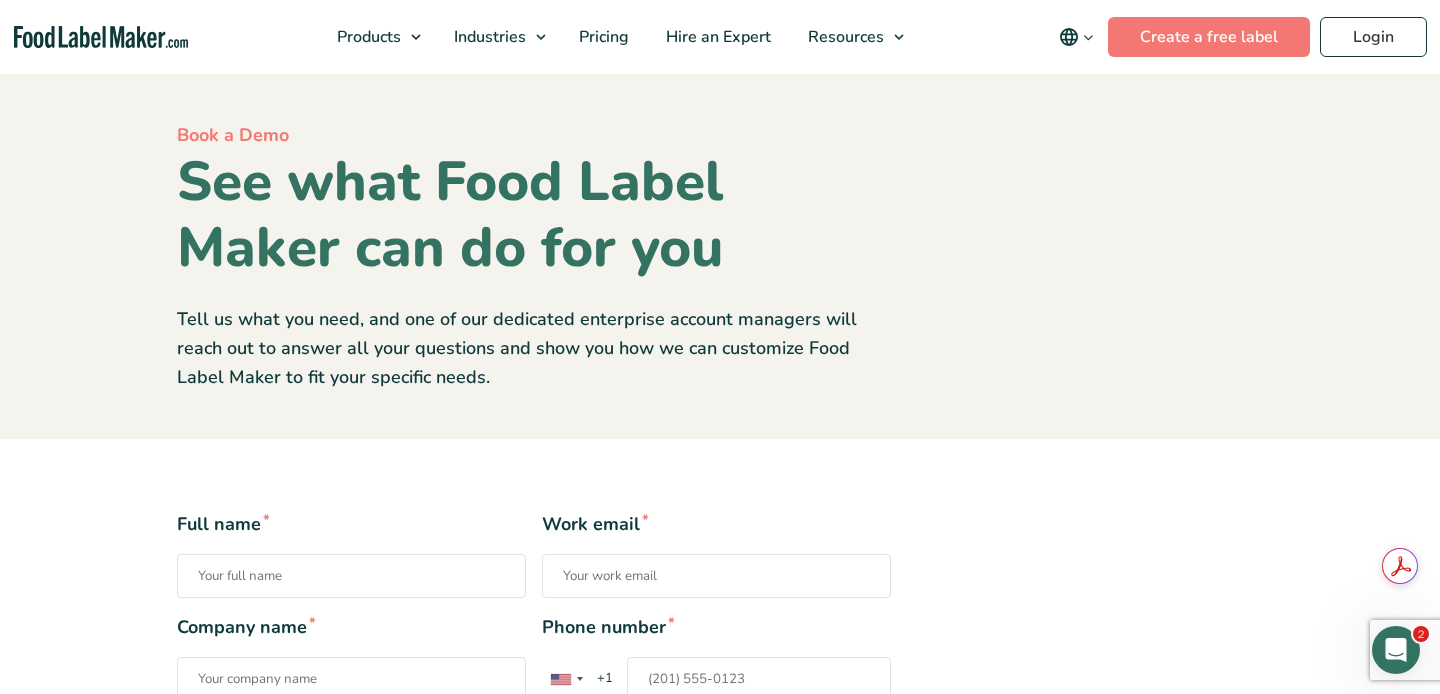 click at bounding box center [1076, 37] 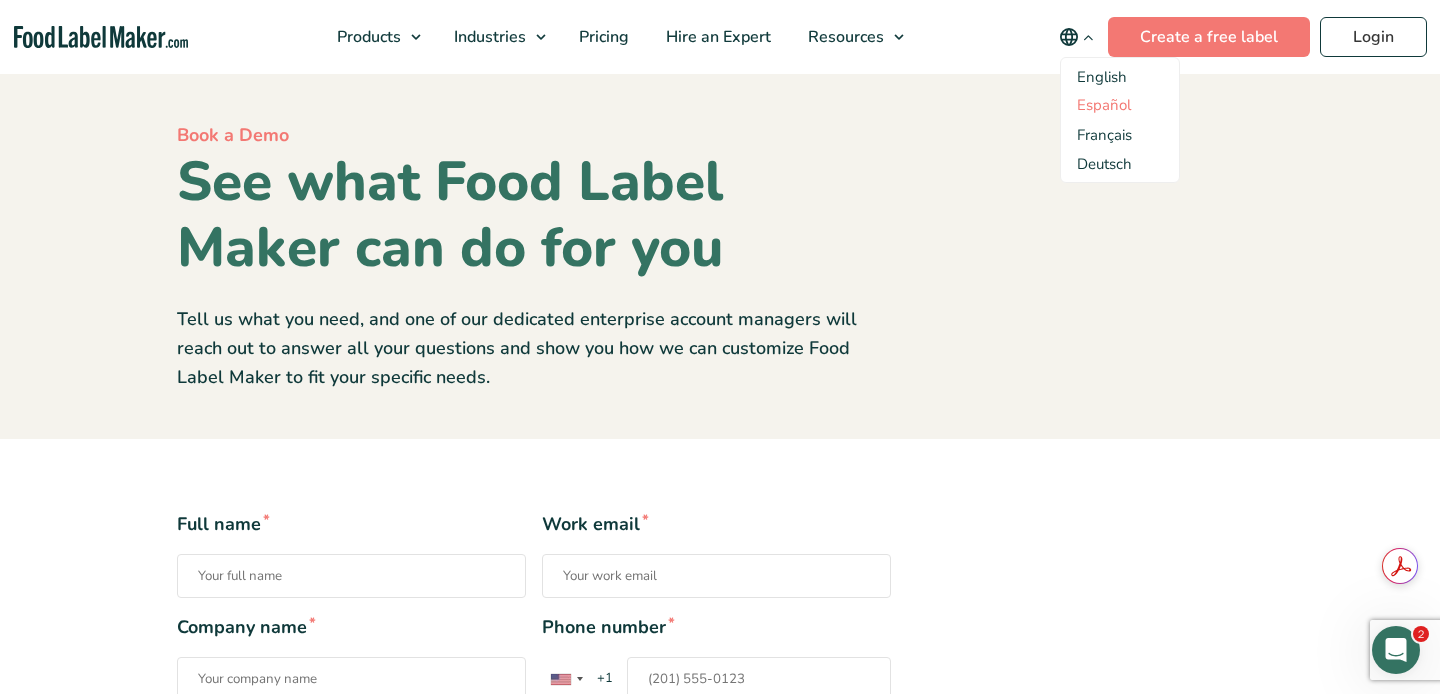 click on "Español" at bounding box center [1104, 105] 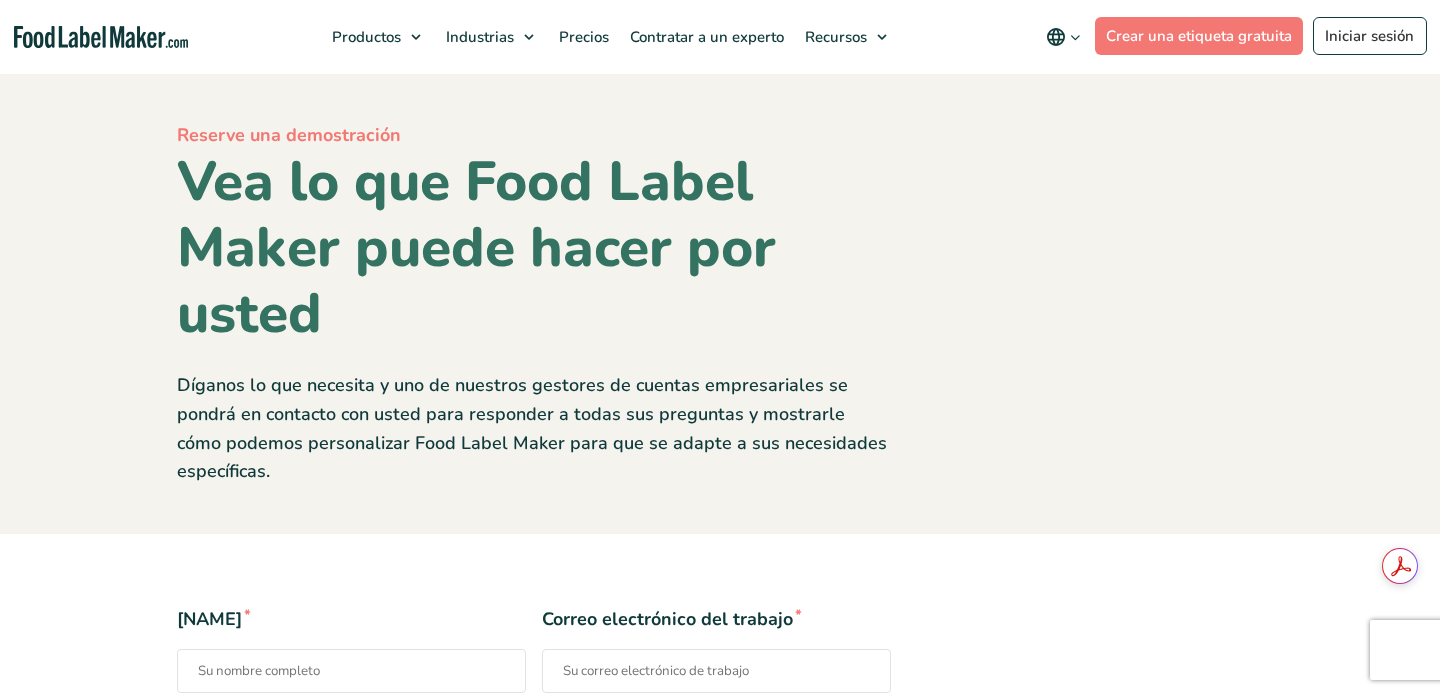 scroll, scrollTop: 0, scrollLeft: 0, axis: both 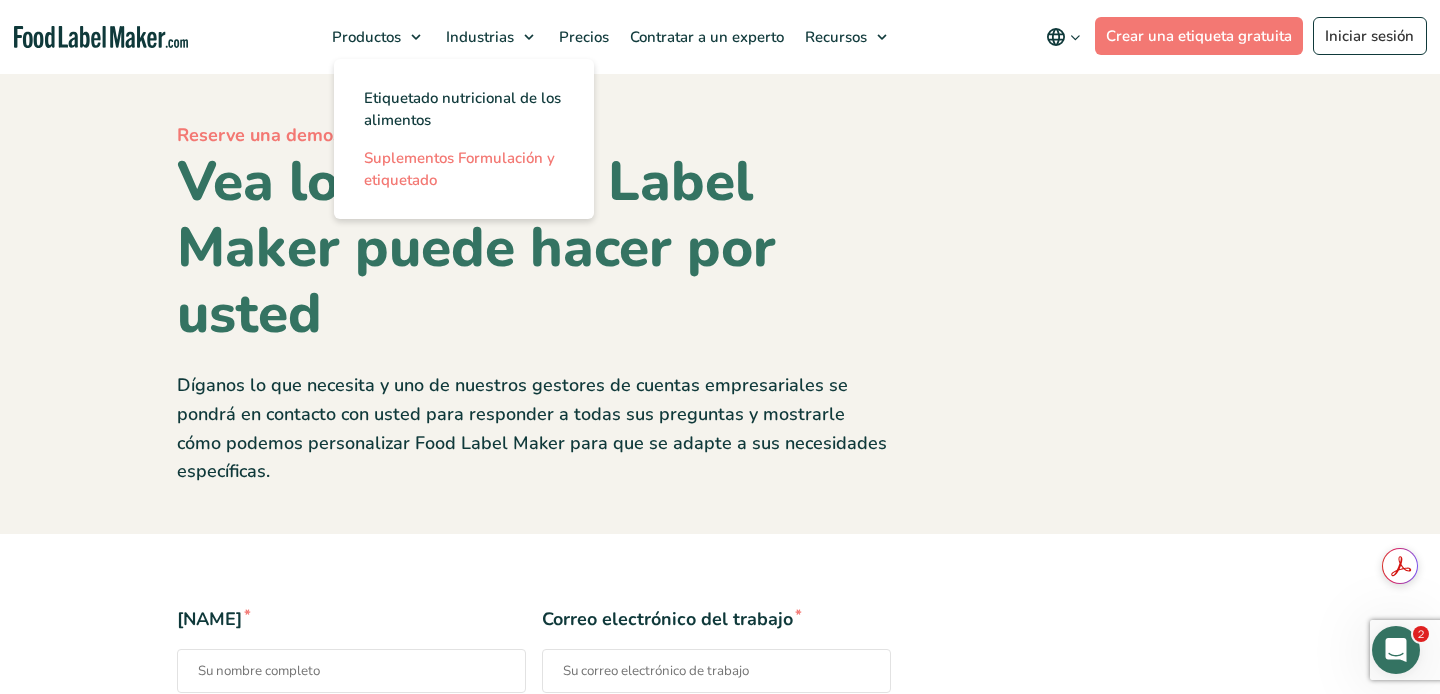 click on "Suplementos Formulación y etiquetado" at bounding box center [459, 169] 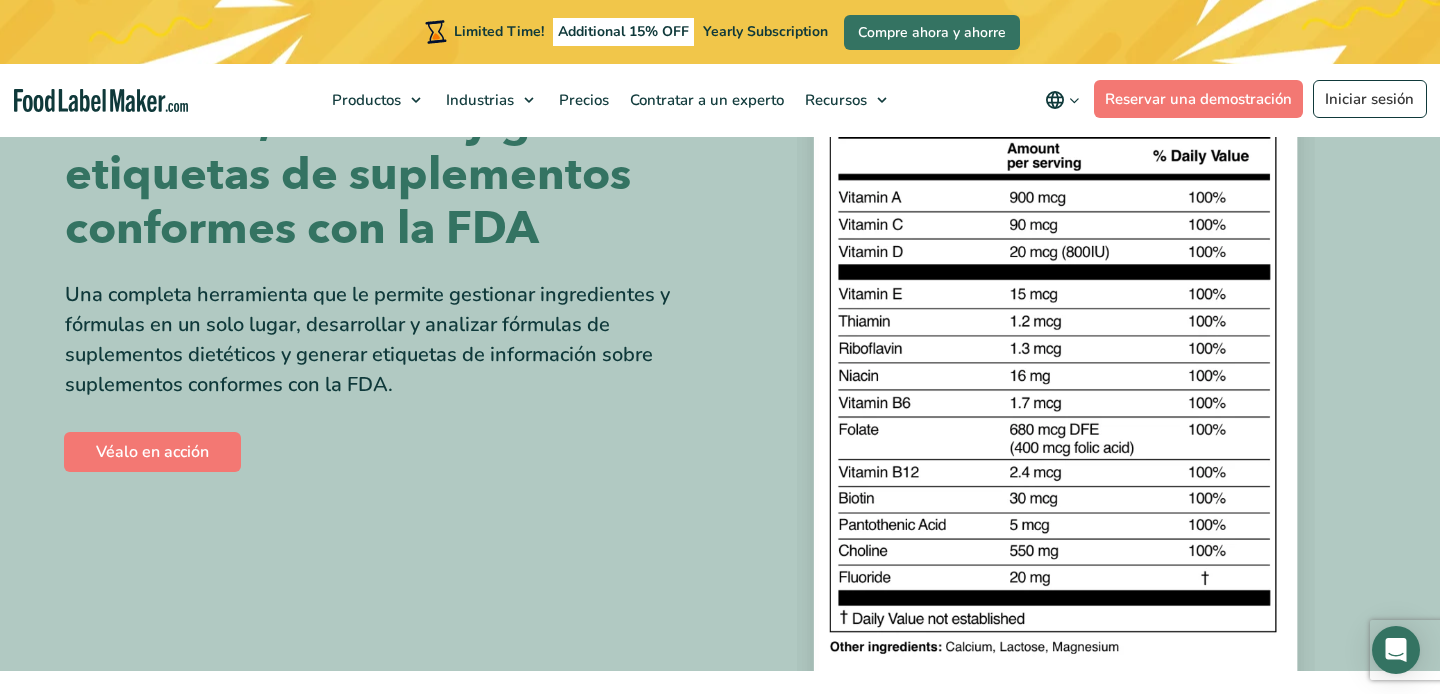 scroll, scrollTop: 246, scrollLeft: 0, axis: vertical 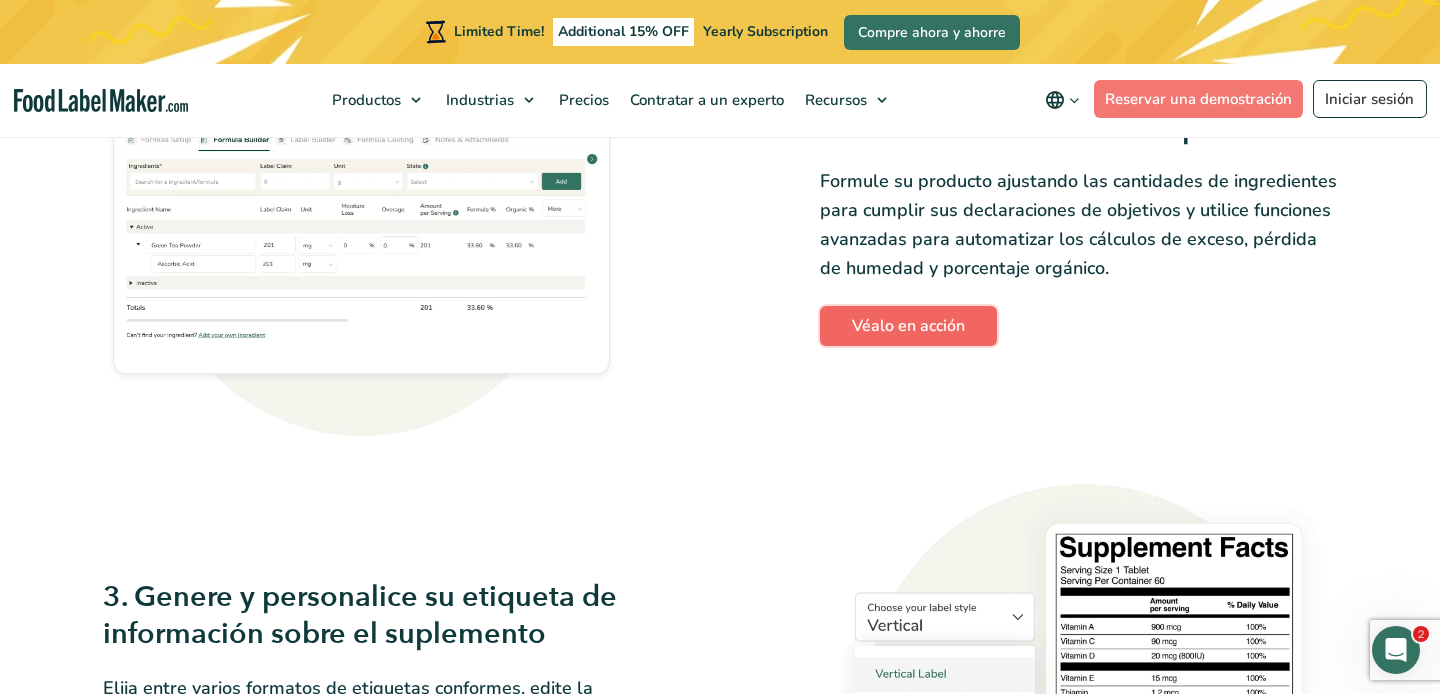 click on "Véalo en acción" at bounding box center (908, 326) 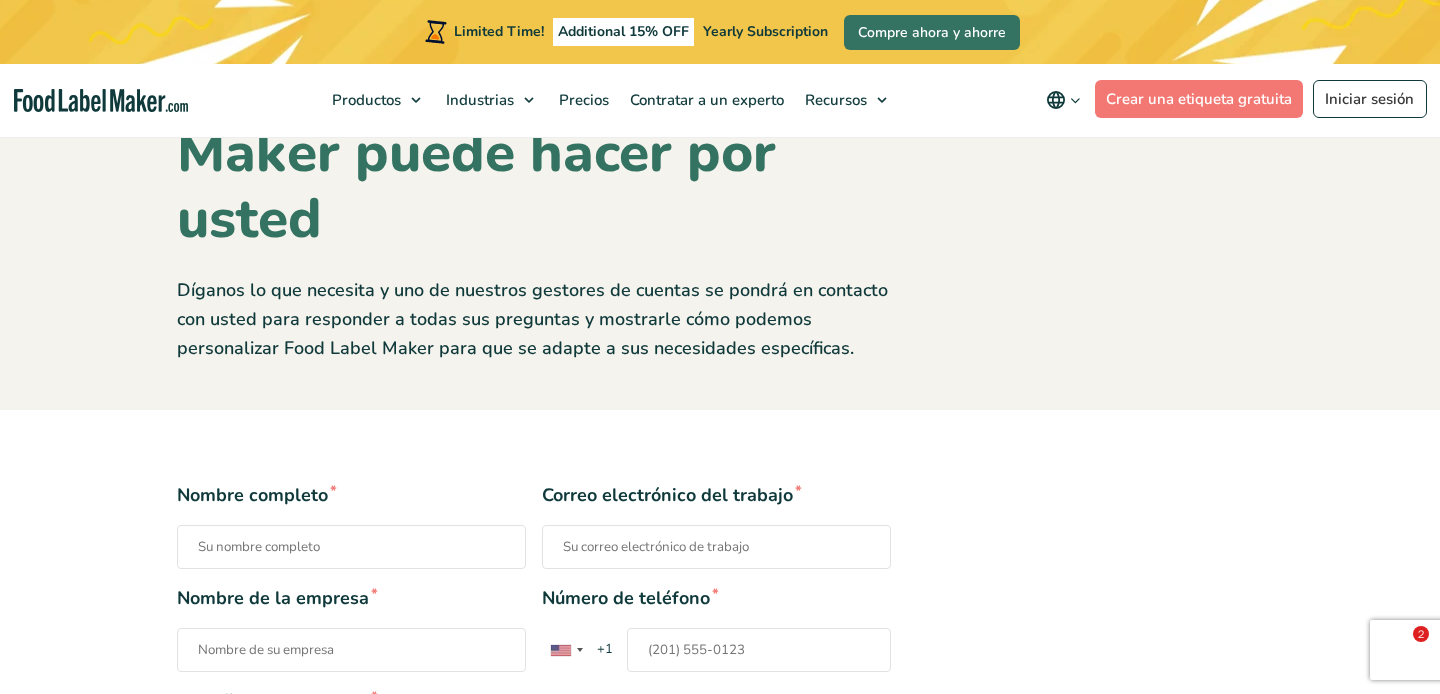 scroll, scrollTop: 330, scrollLeft: 0, axis: vertical 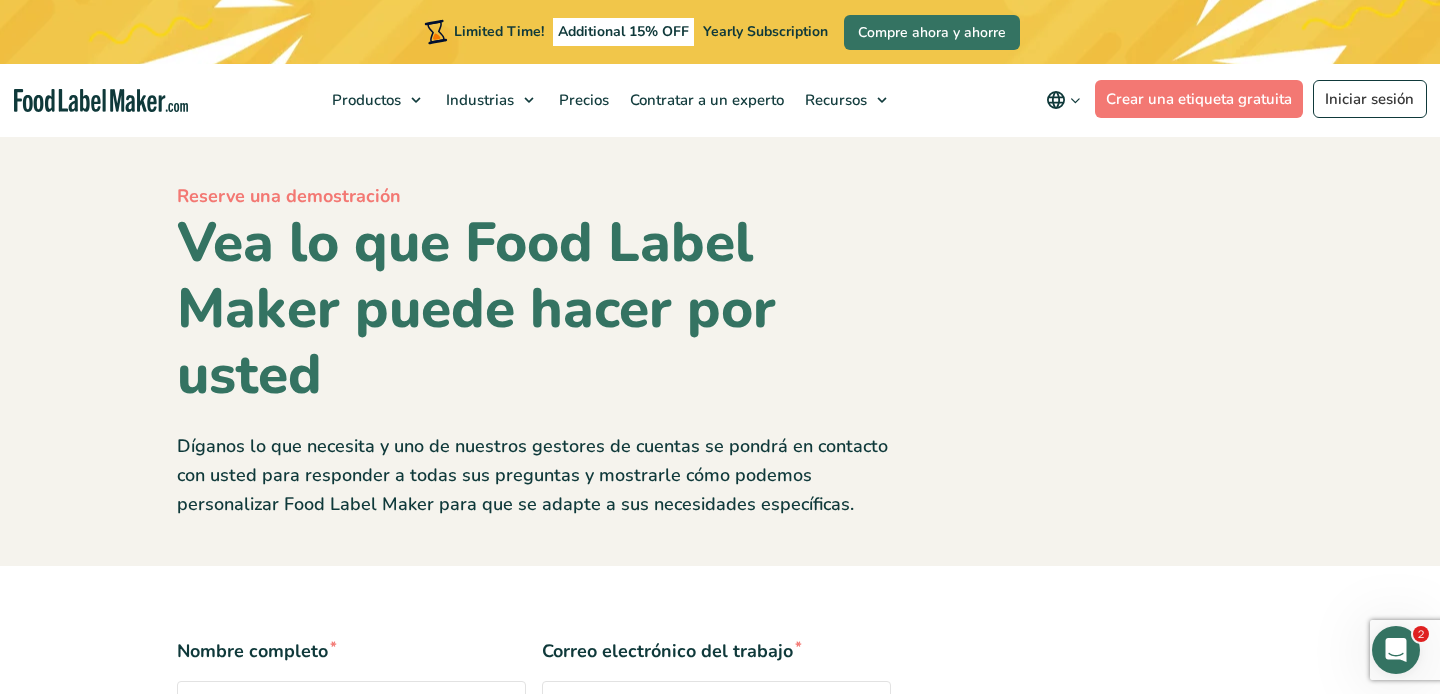click at bounding box center [101, 100] 